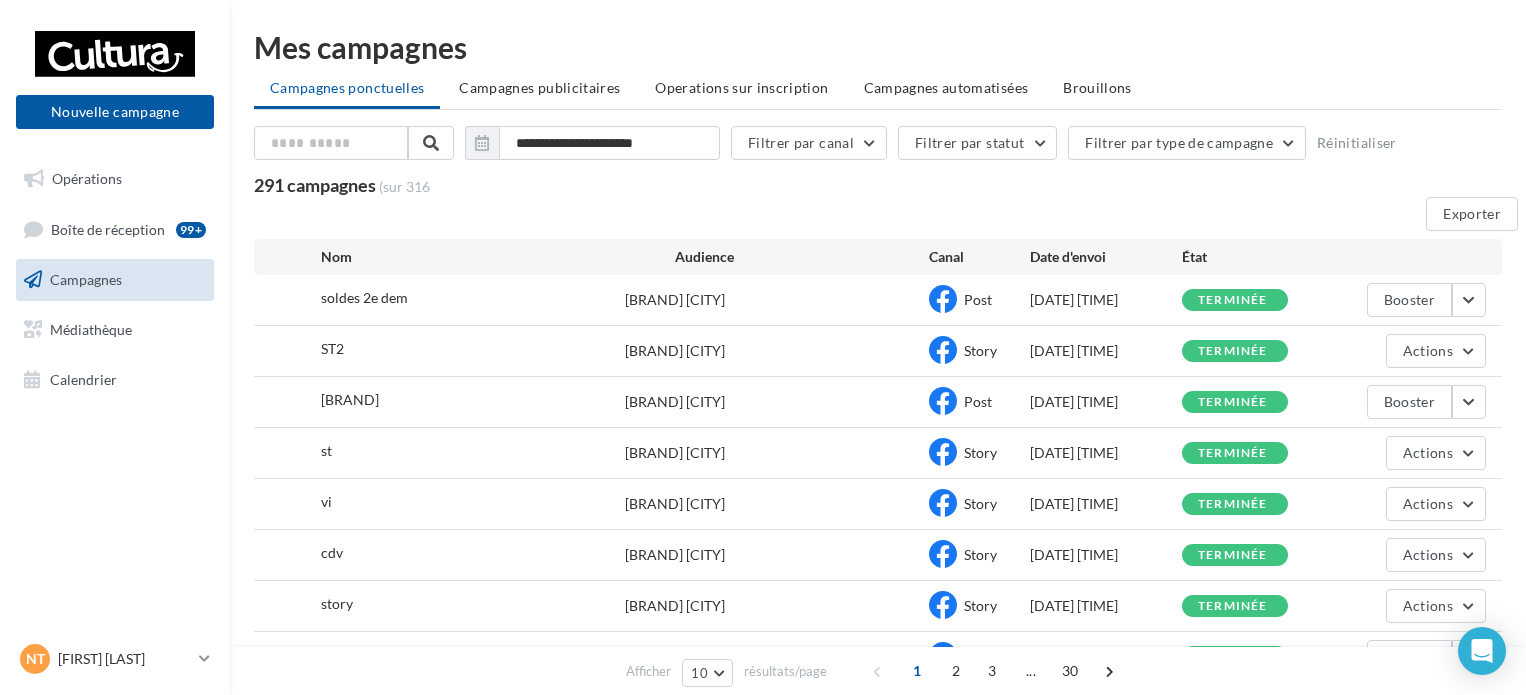 scroll, scrollTop: 0, scrollLeft: 0, axis: both 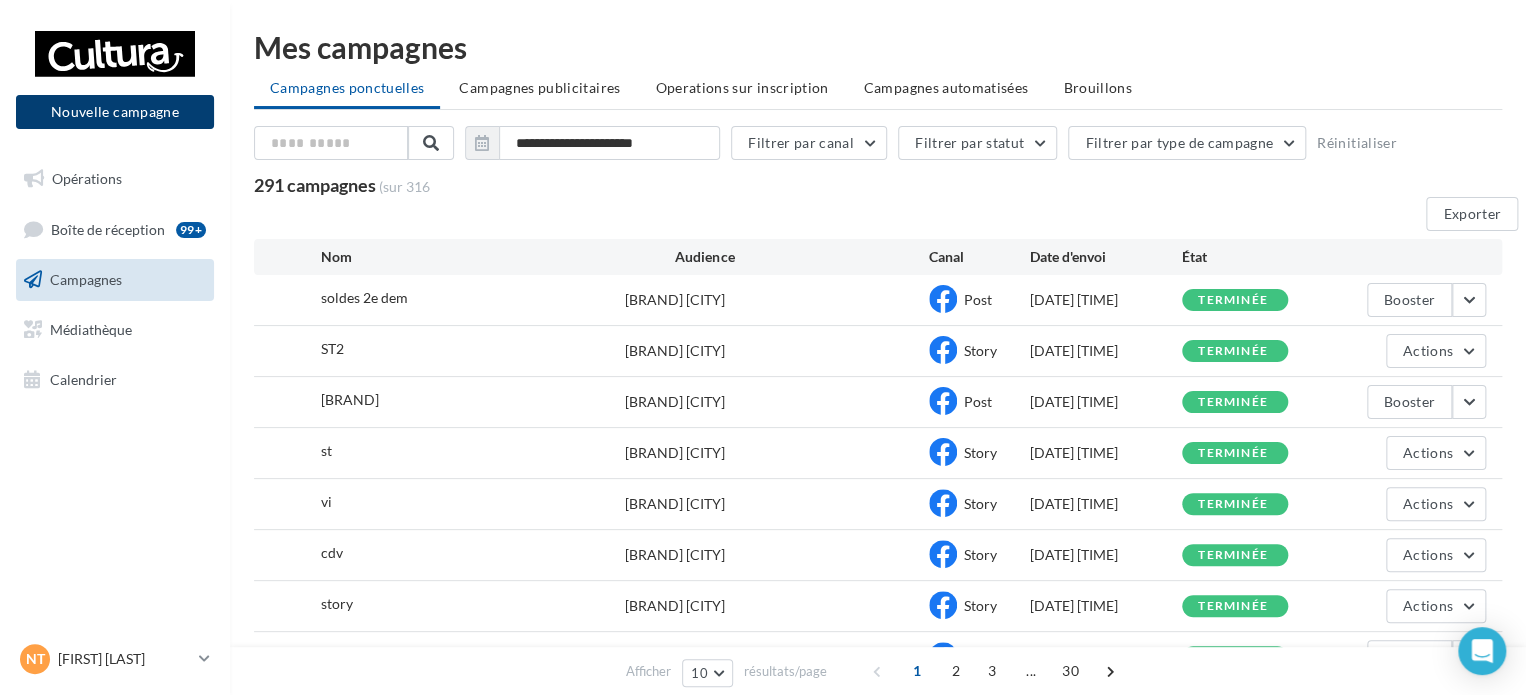 click on "Nouvelle campagne" at bounding box center [115, 112] 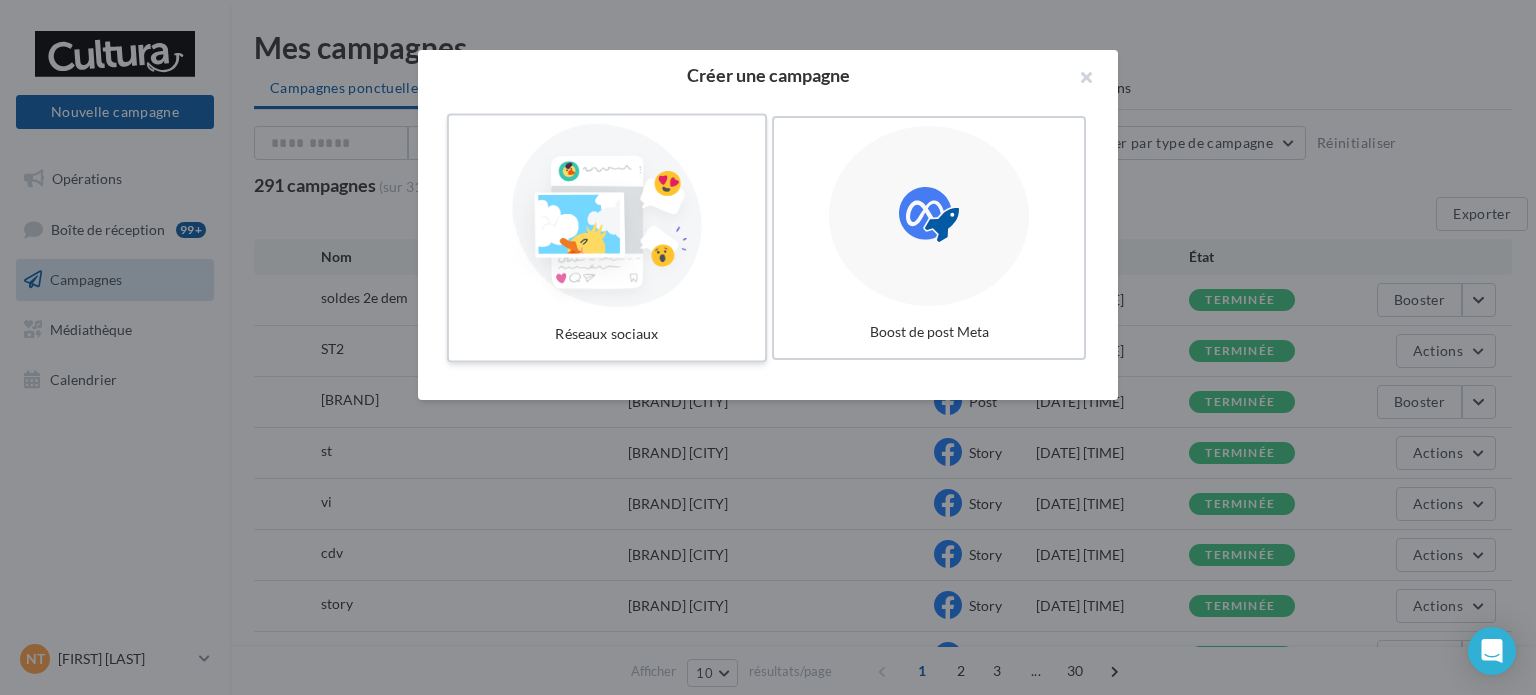 click at bounding box center (607, 216) 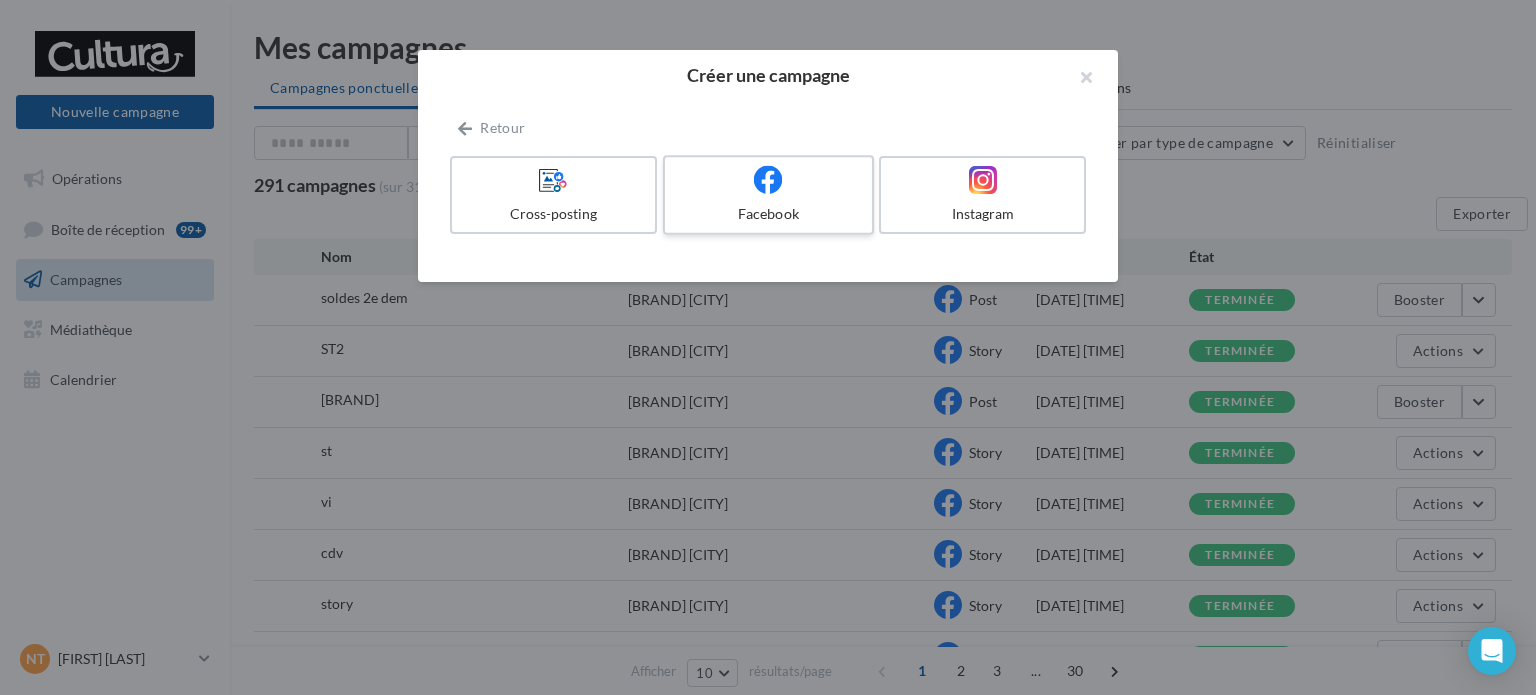 click on "Facebook" at bounding box center (768, 195) 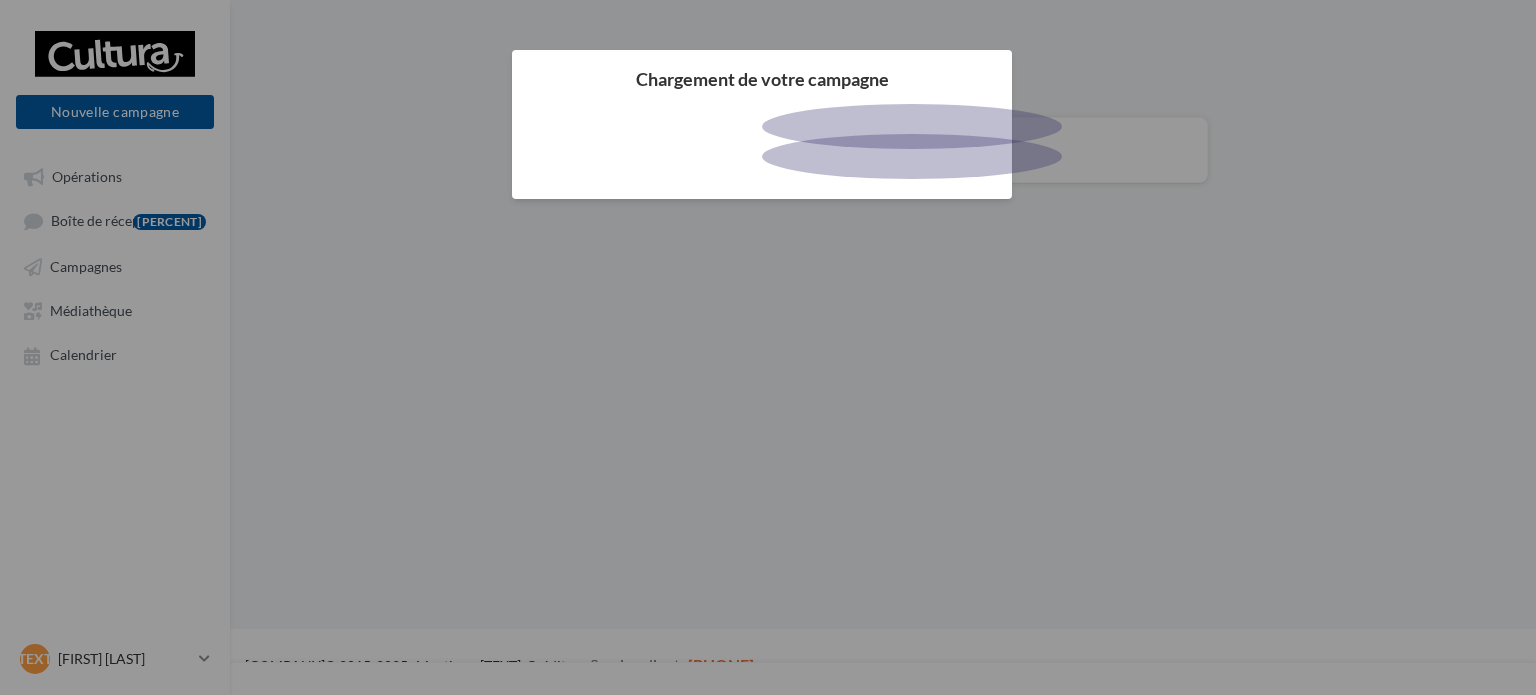 scroll, scrollTop: 0, scrollLeft: 0, axis: both 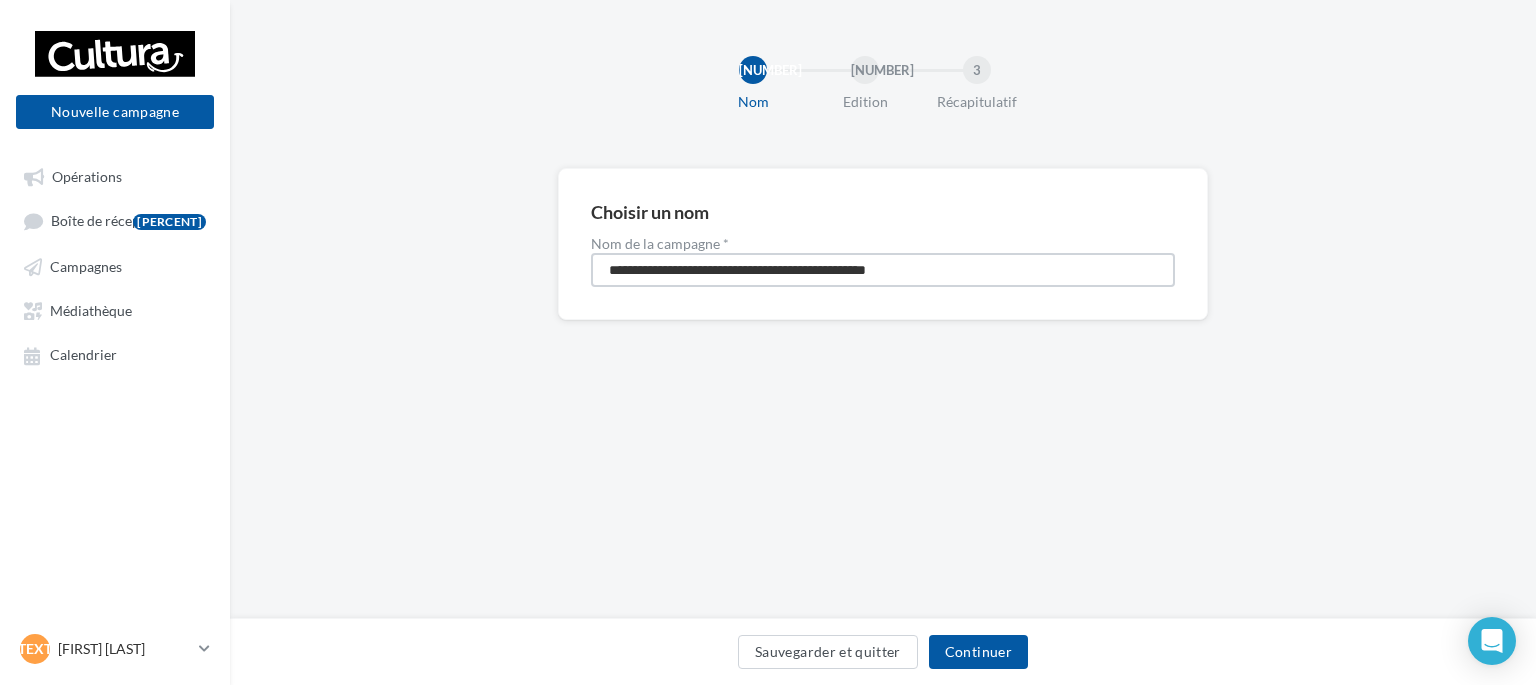 click on "**********" at bounding box center (883, 270) 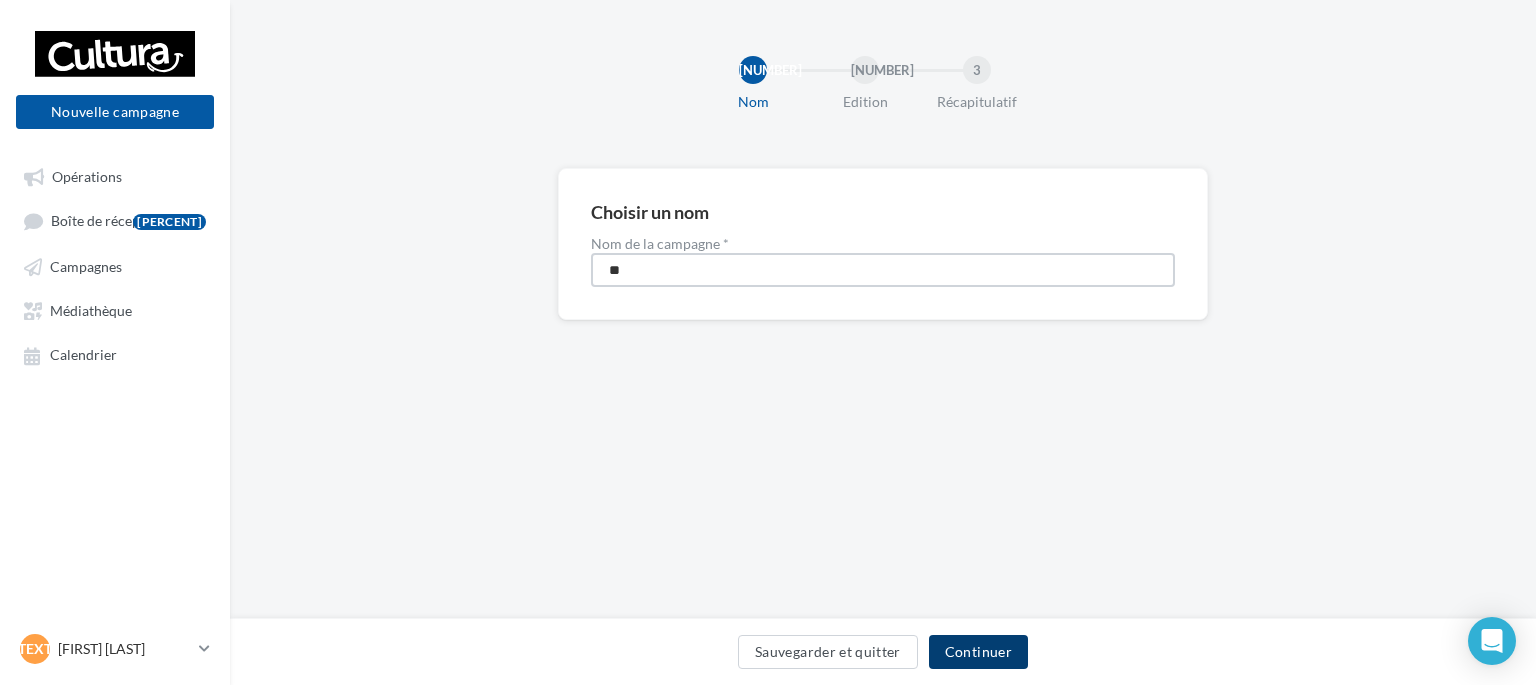 type on "**" 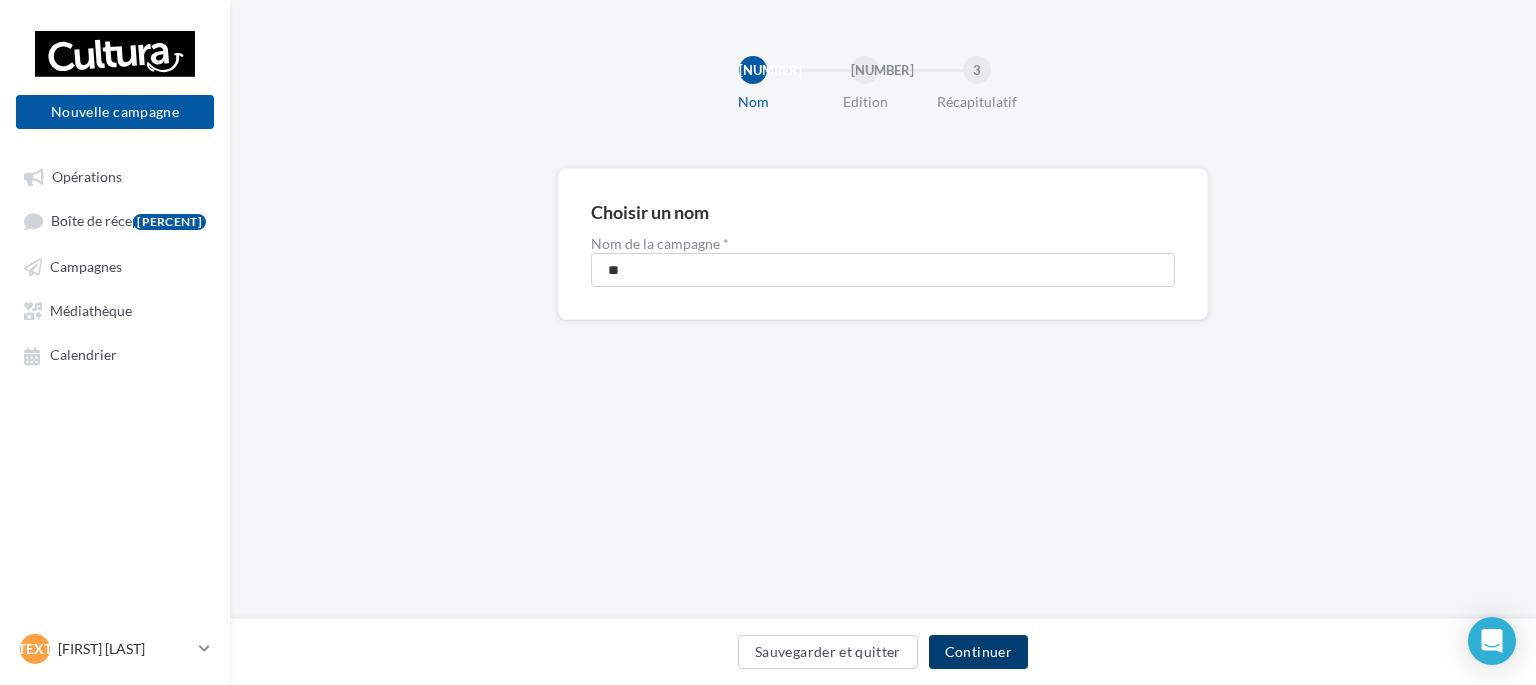 click on "Continuer" at bounding box center [978, 652] 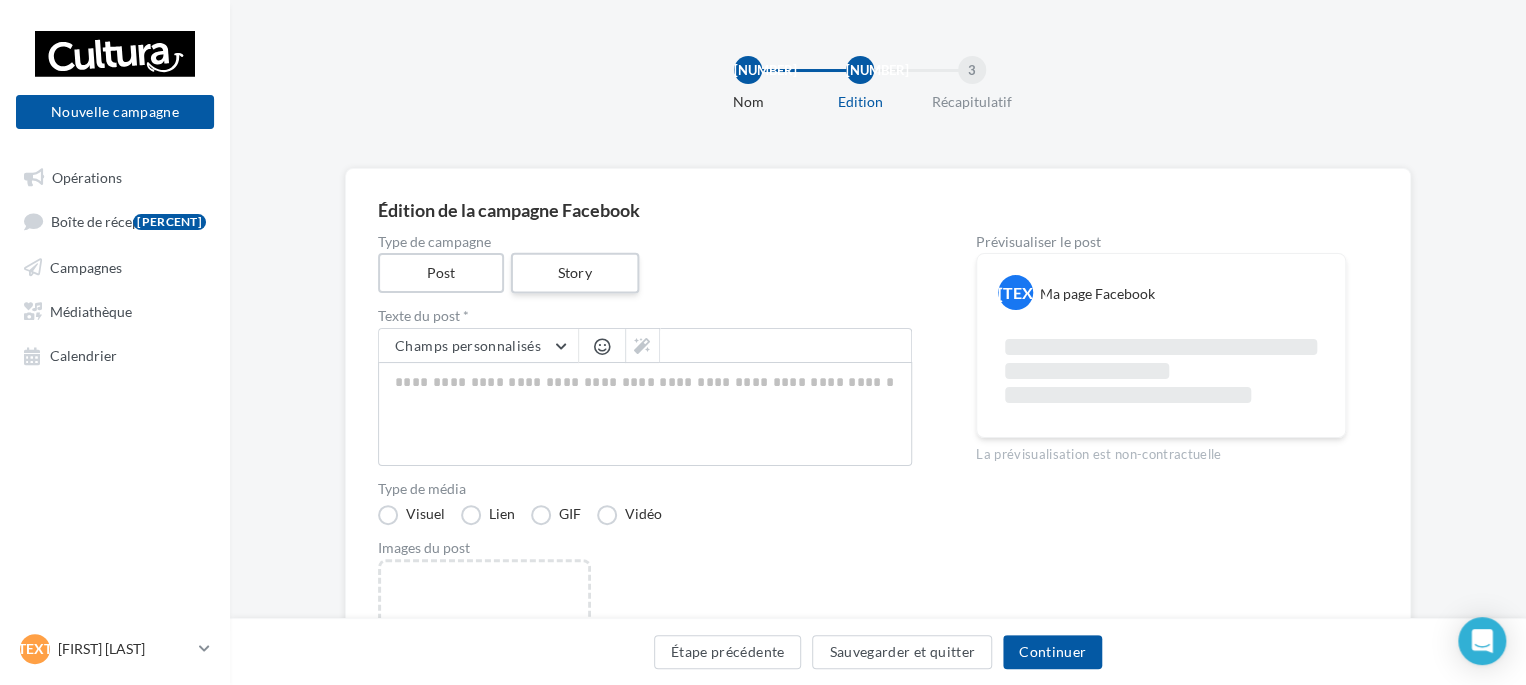 click on "Story" at bounding box center (574, 273) 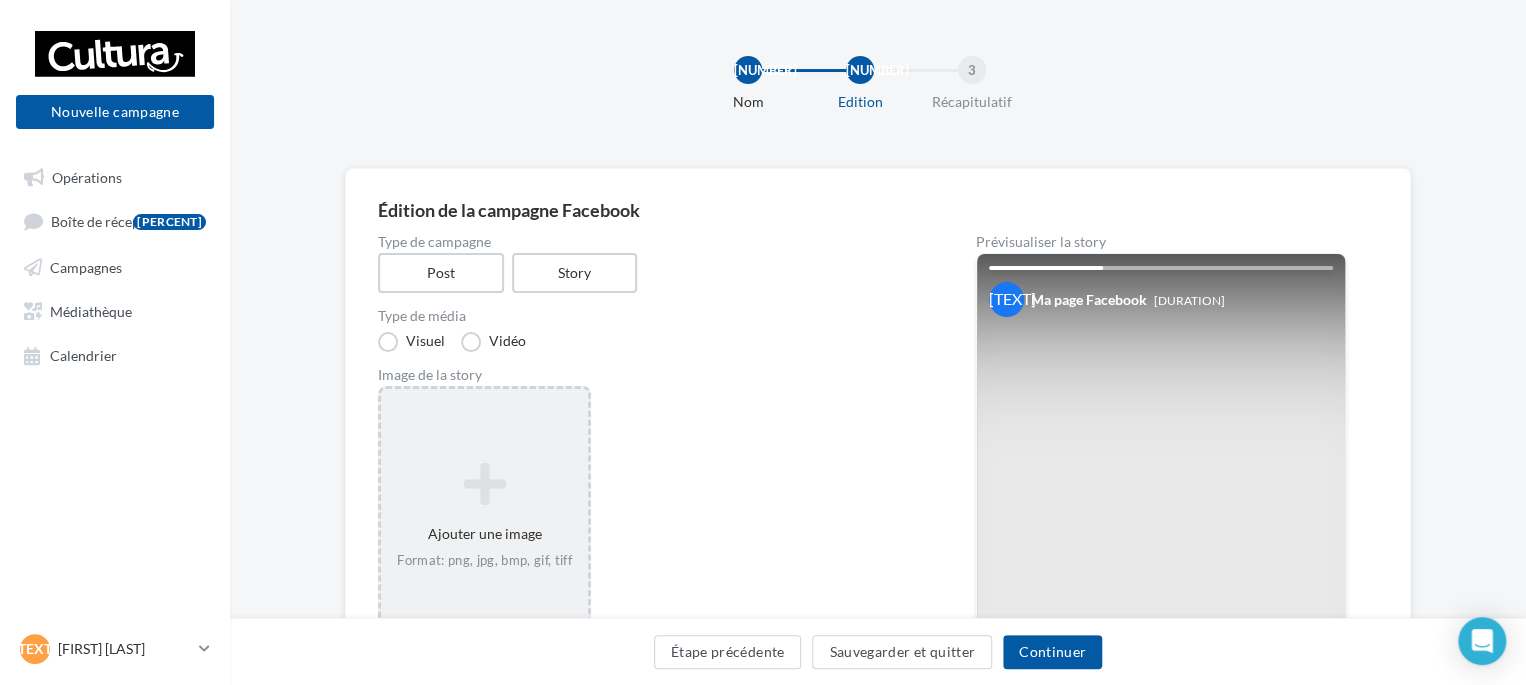click on "Ajouter une image     Format: png, jpg, bmp, gif, tiff" at bounding box center [484, 516] 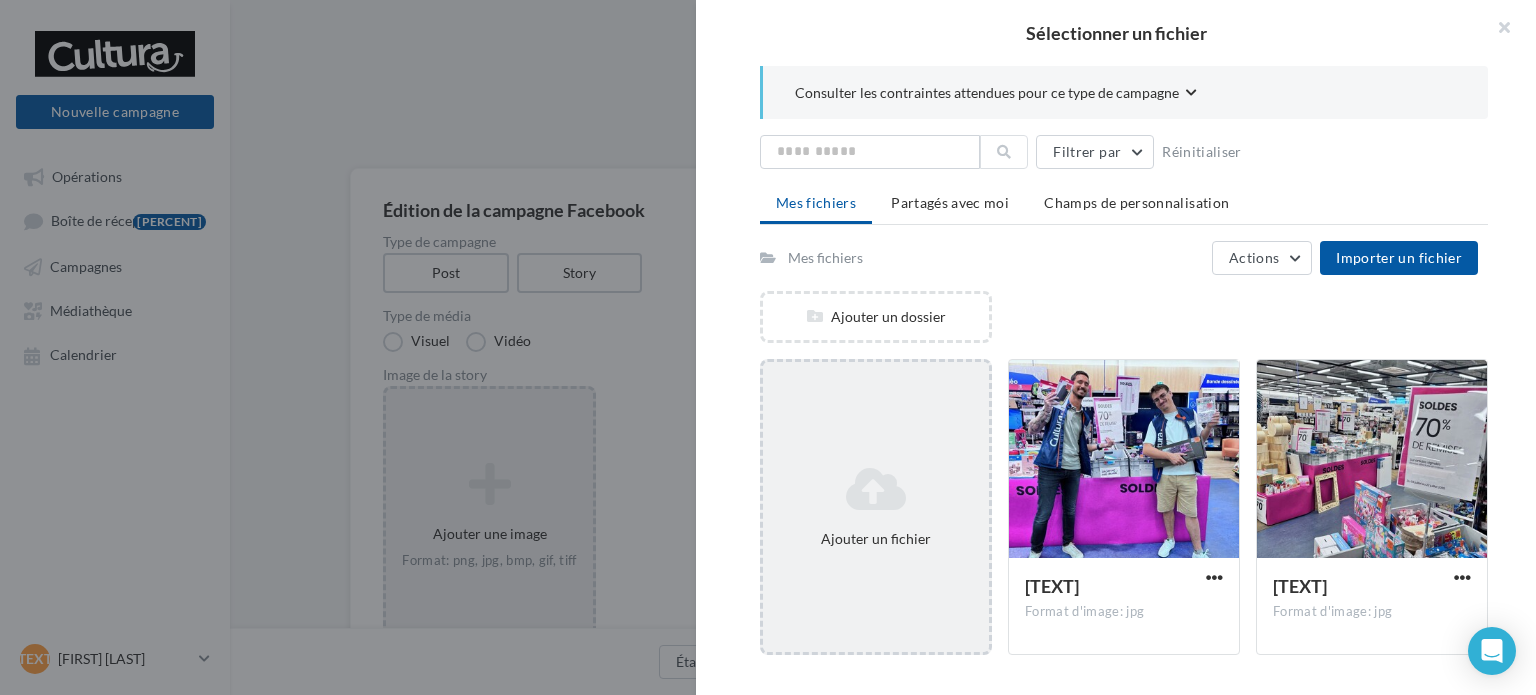 click on "Ajouter un fichier" at bounding box center [876, 317] 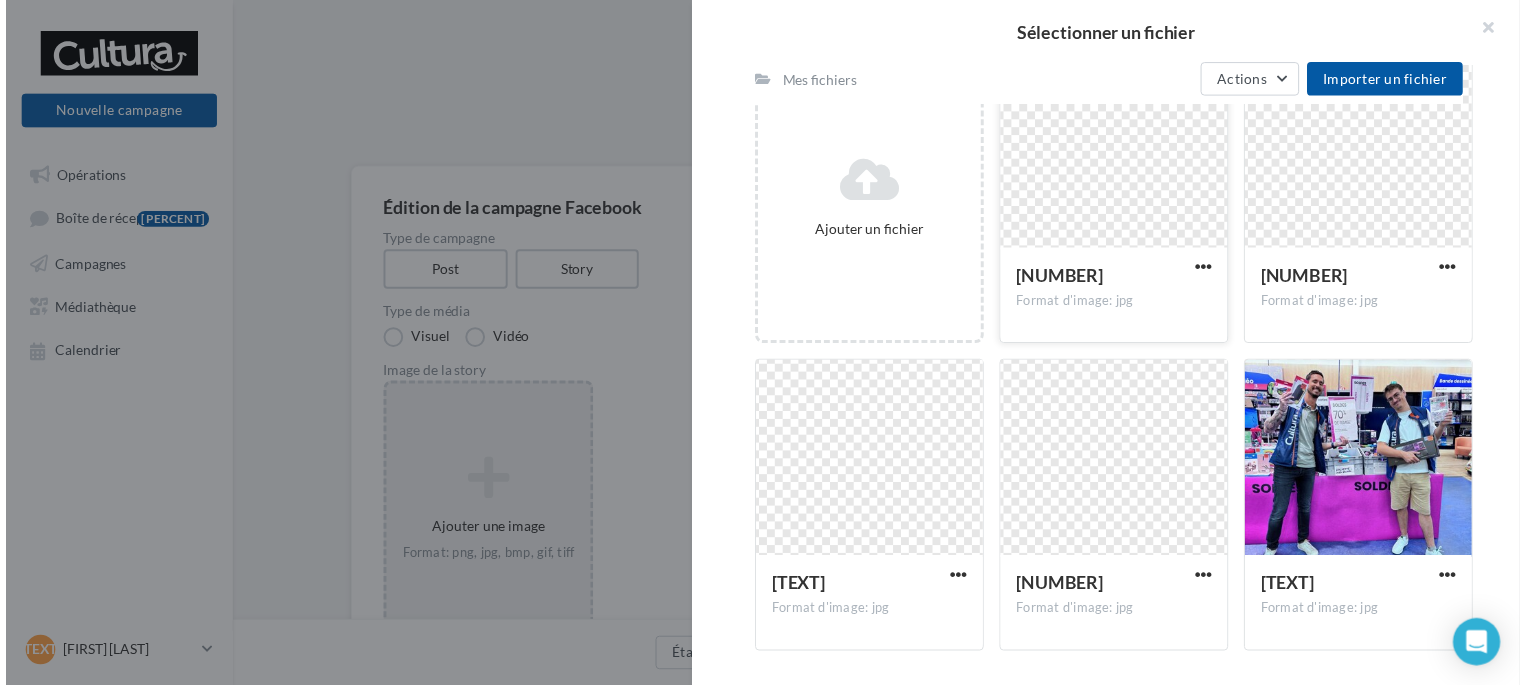 scroll, scrollTop: 310, scrollLeft: 0, axis: vertical 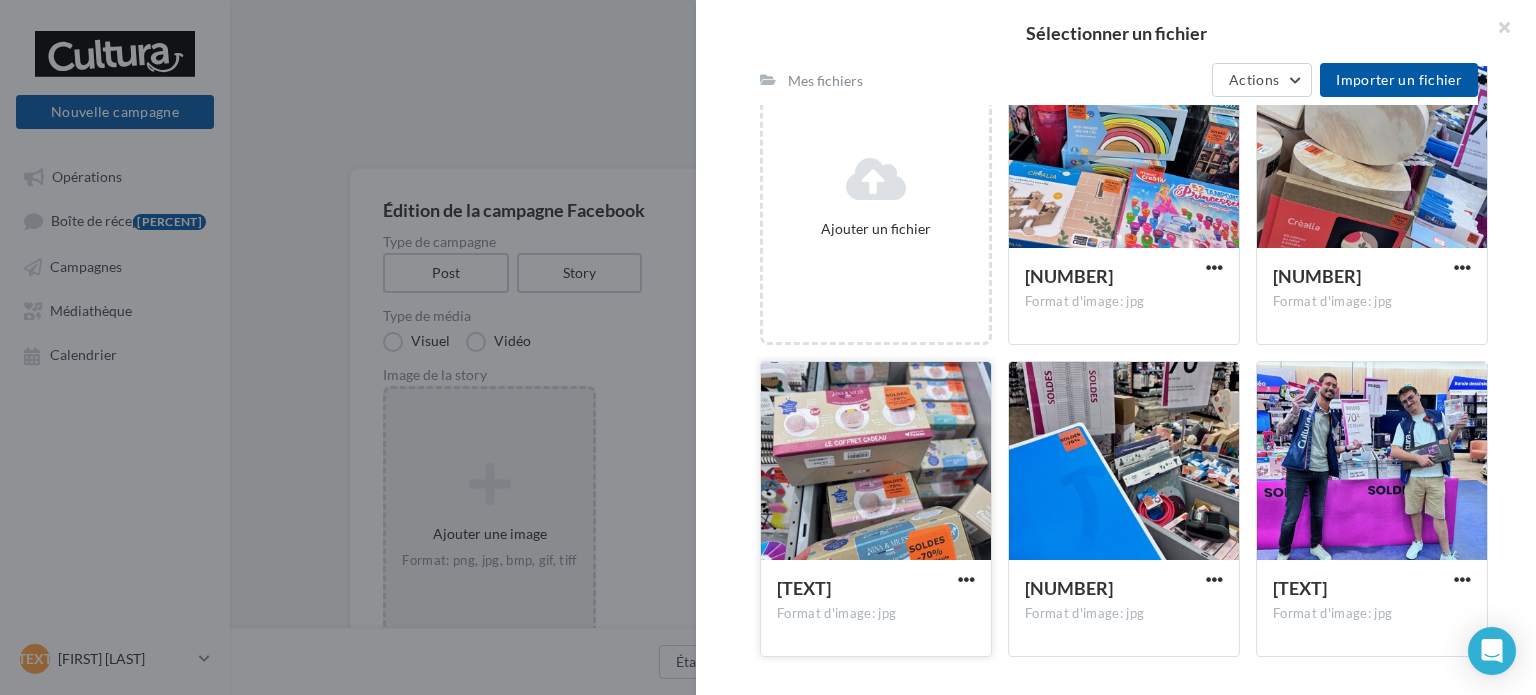click at bounding box center [1124, 150] 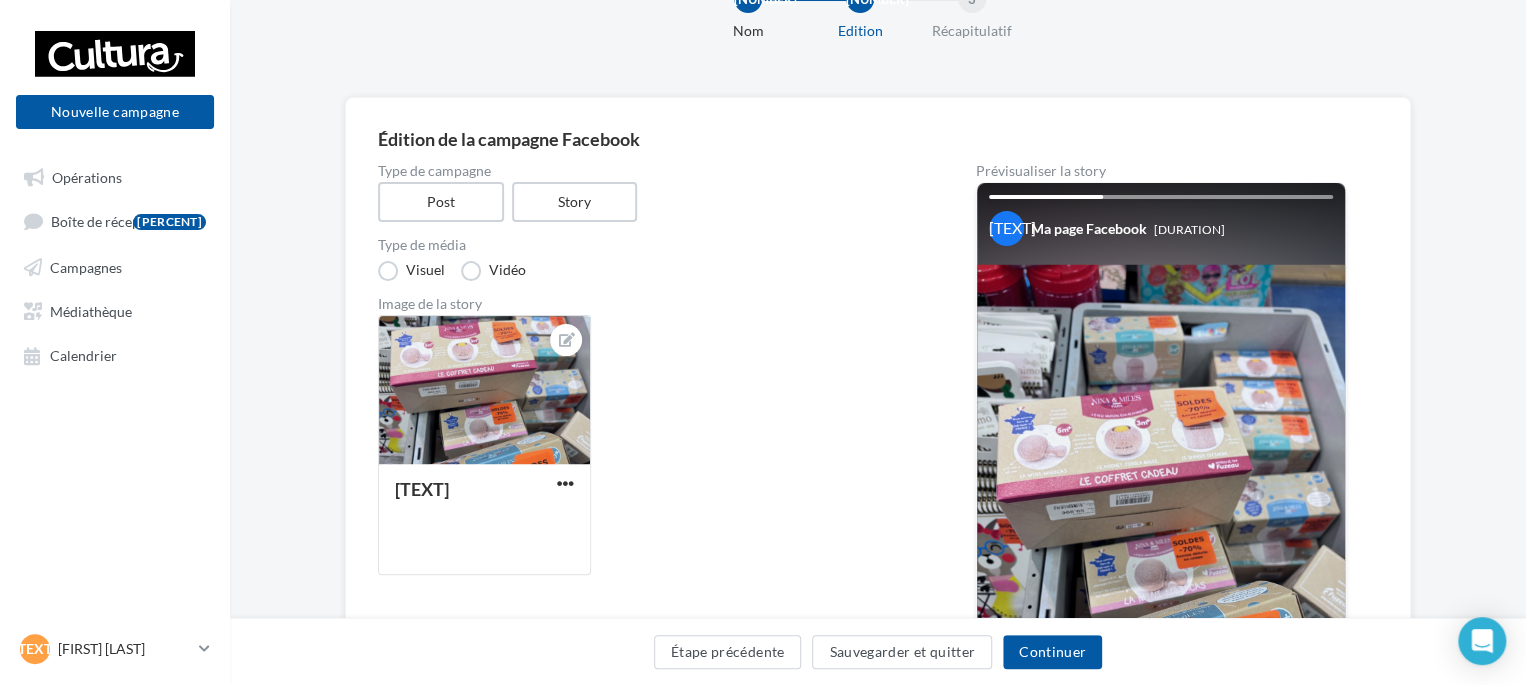 scroll, scrollTop: 200, scrollLeft: 0, axis: vertical 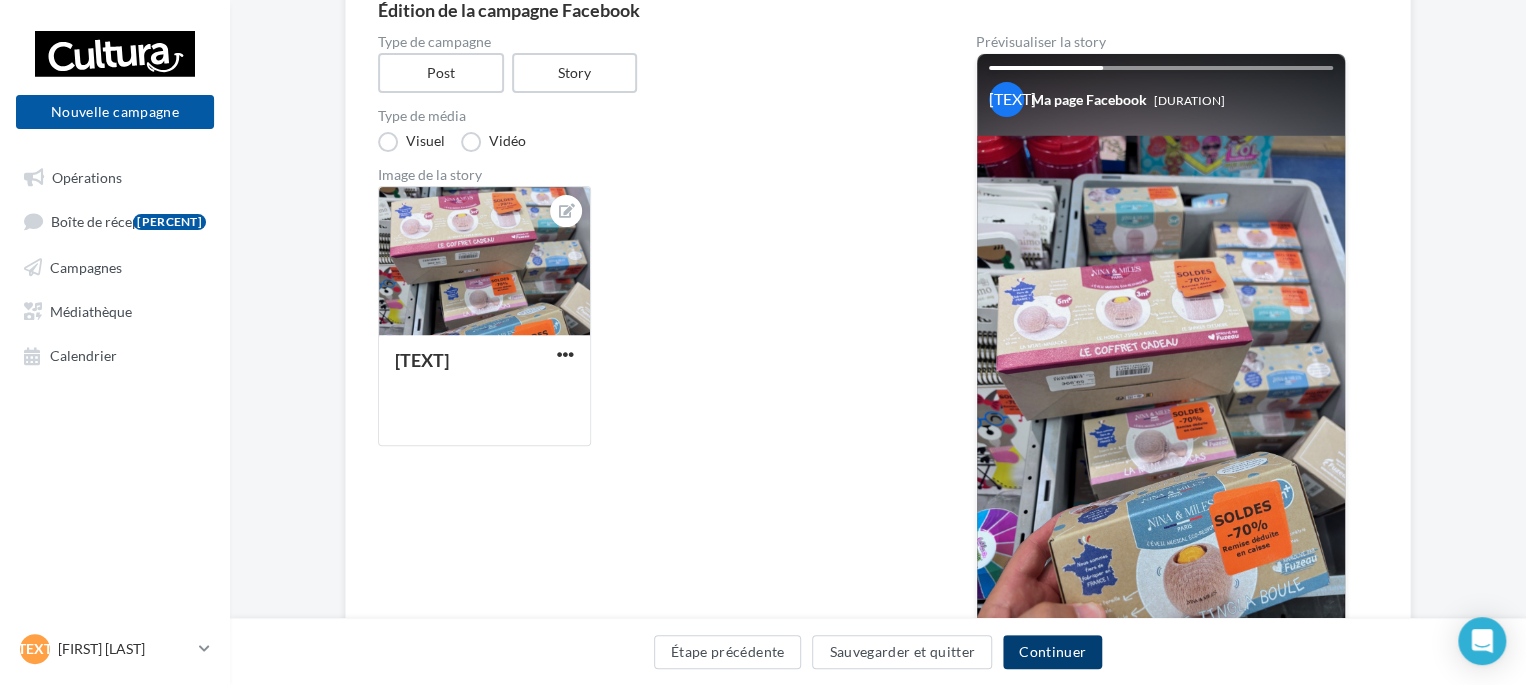 click on "Continuer" at bounding box center (1052, 652) 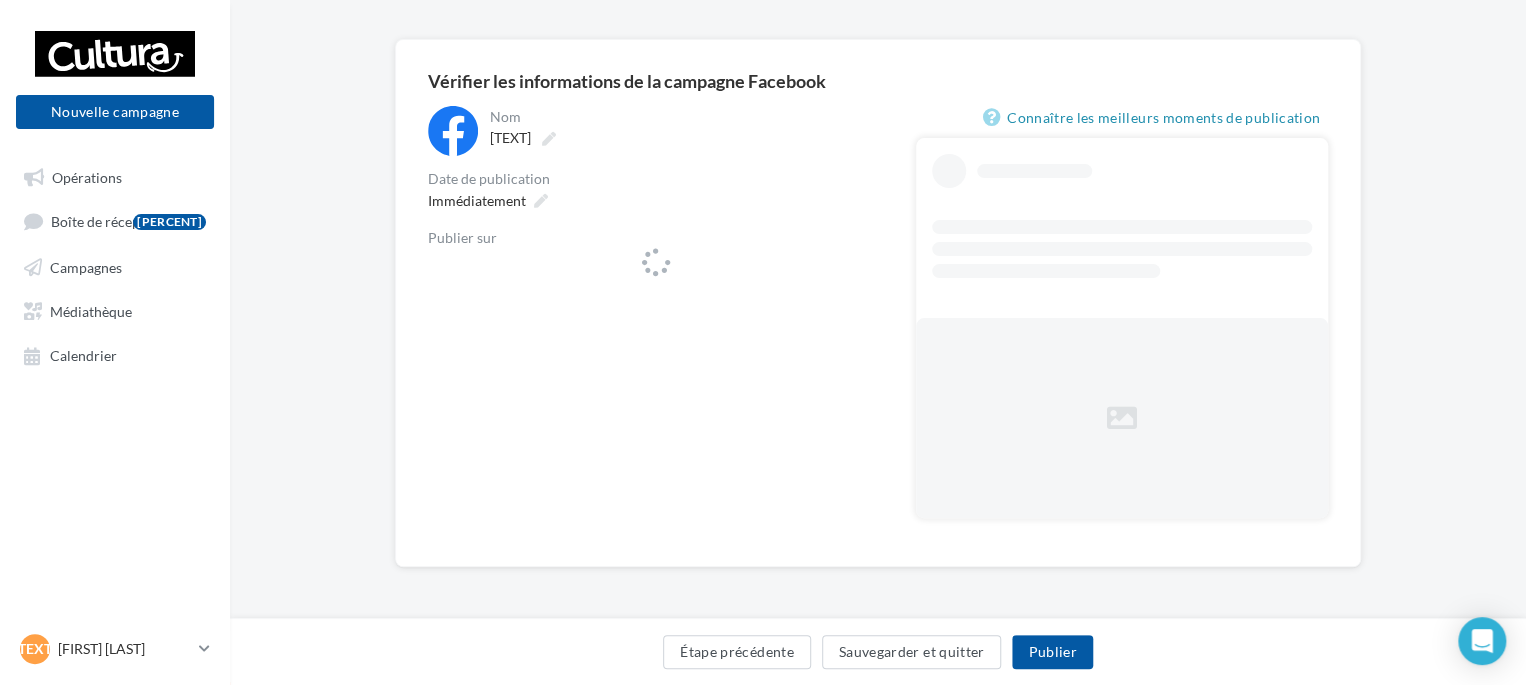 scroll, scrollTop: 128, scrollLeft: 0, axis: vertical 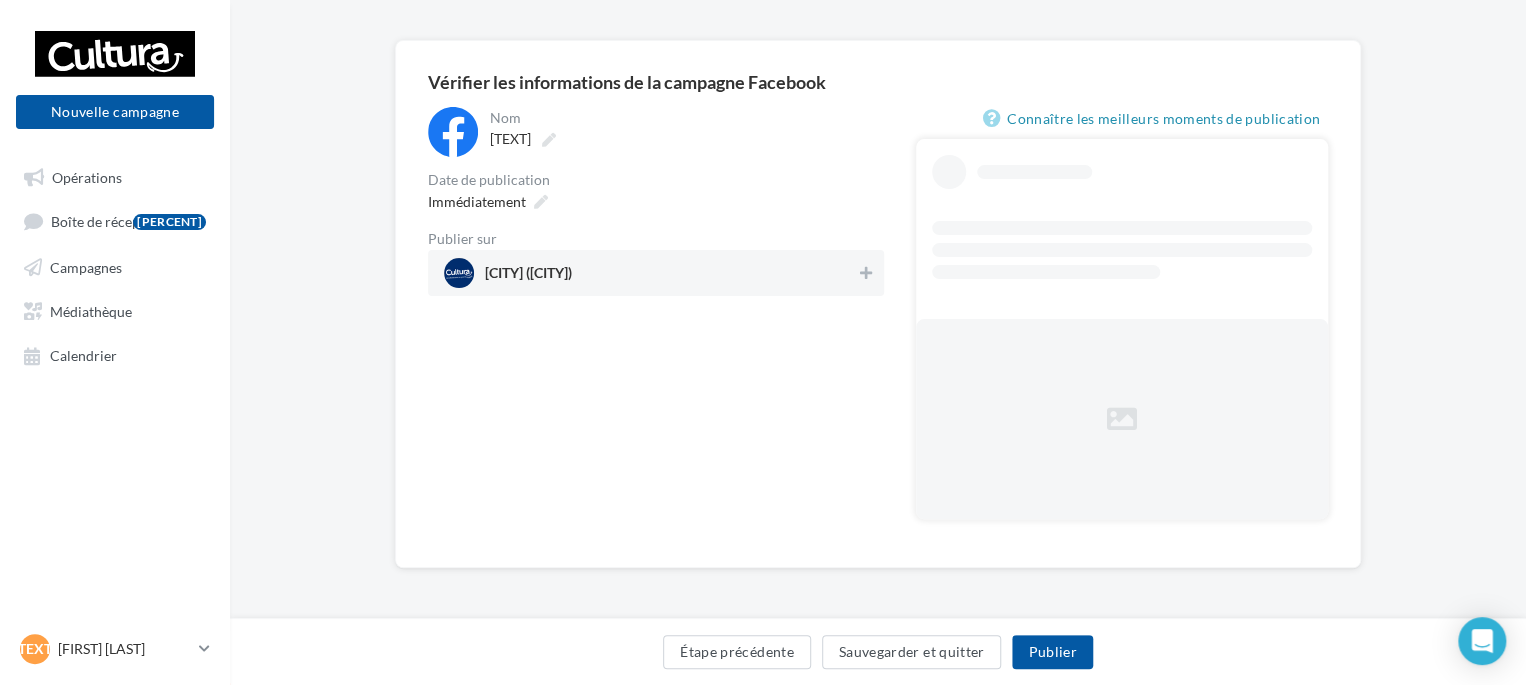 click on "Cultura Épinal (Épinal)" at bounding box center (650, 273) 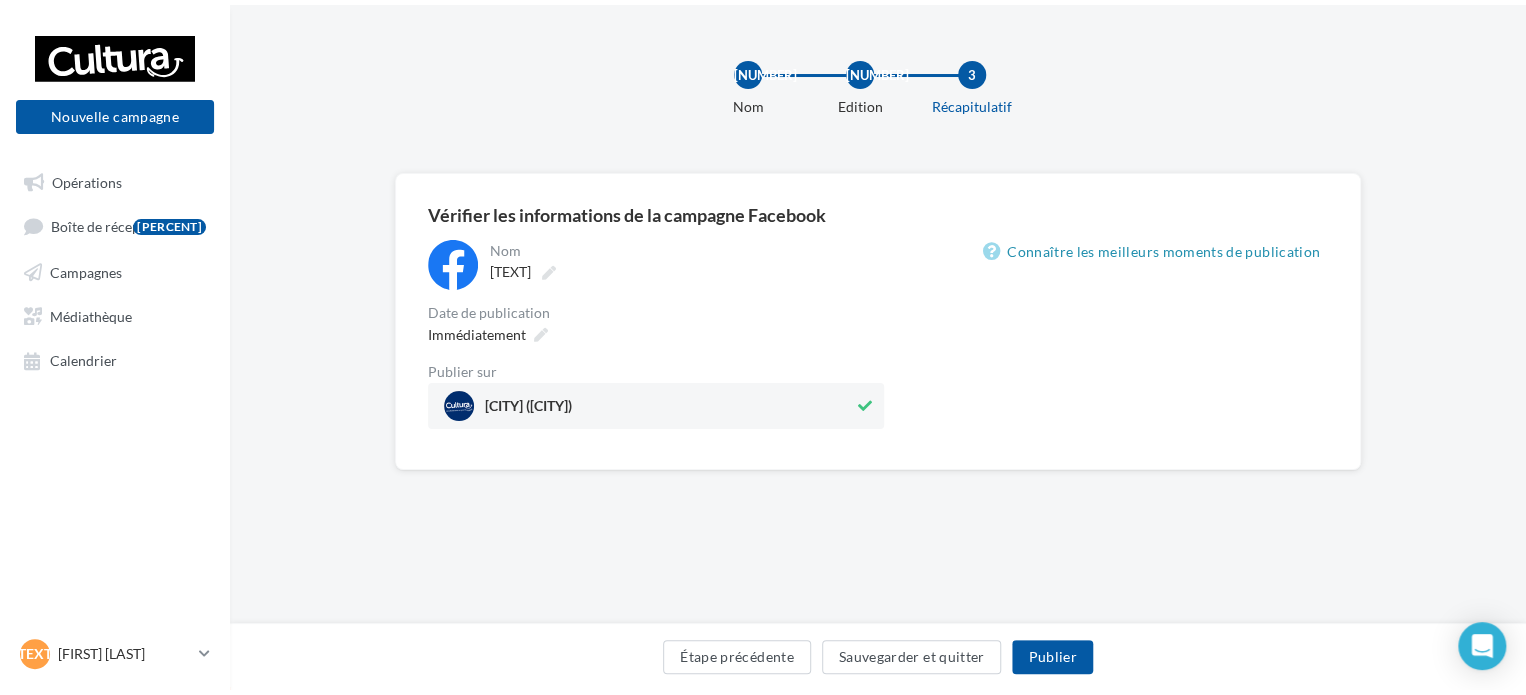 scroll, scrollTop: 0, scrollLeft: 0, axis: both 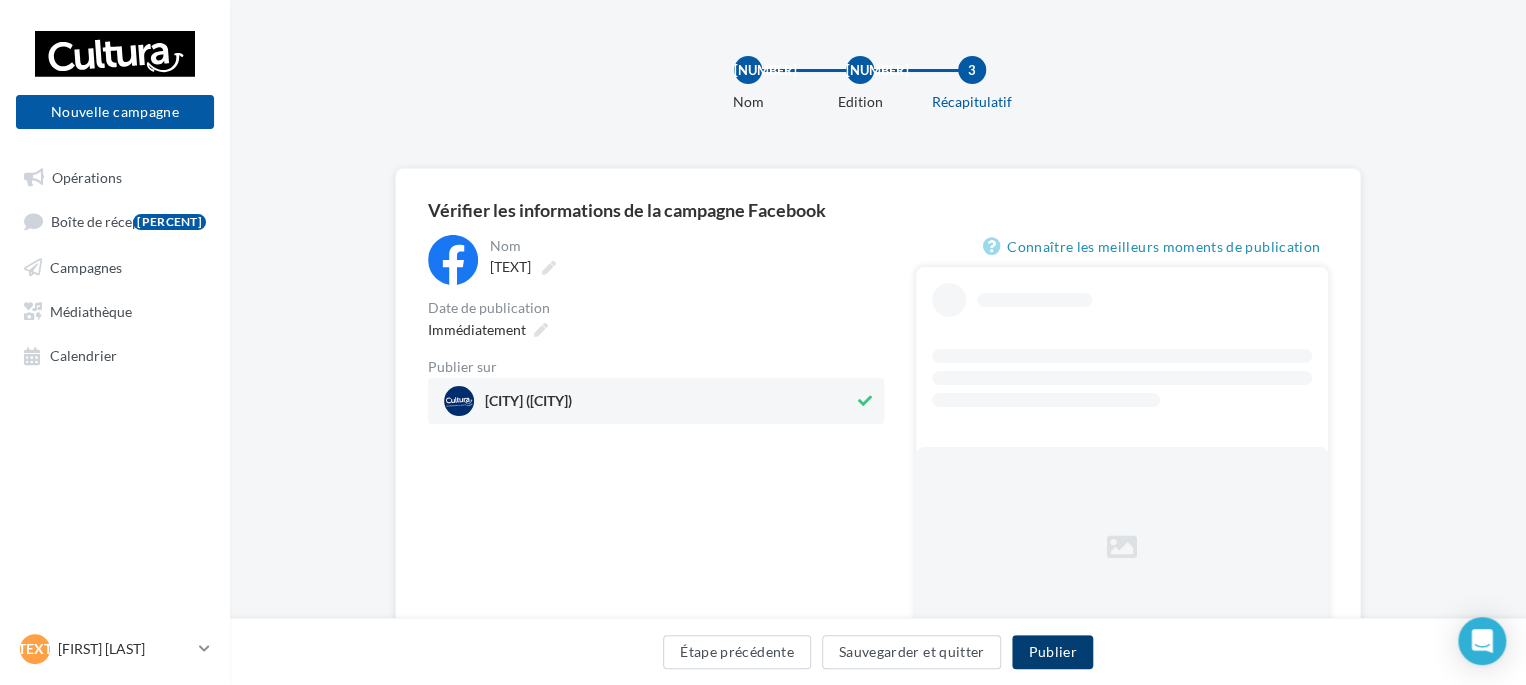 click on "Publier" at bounding box center (1052, 652) 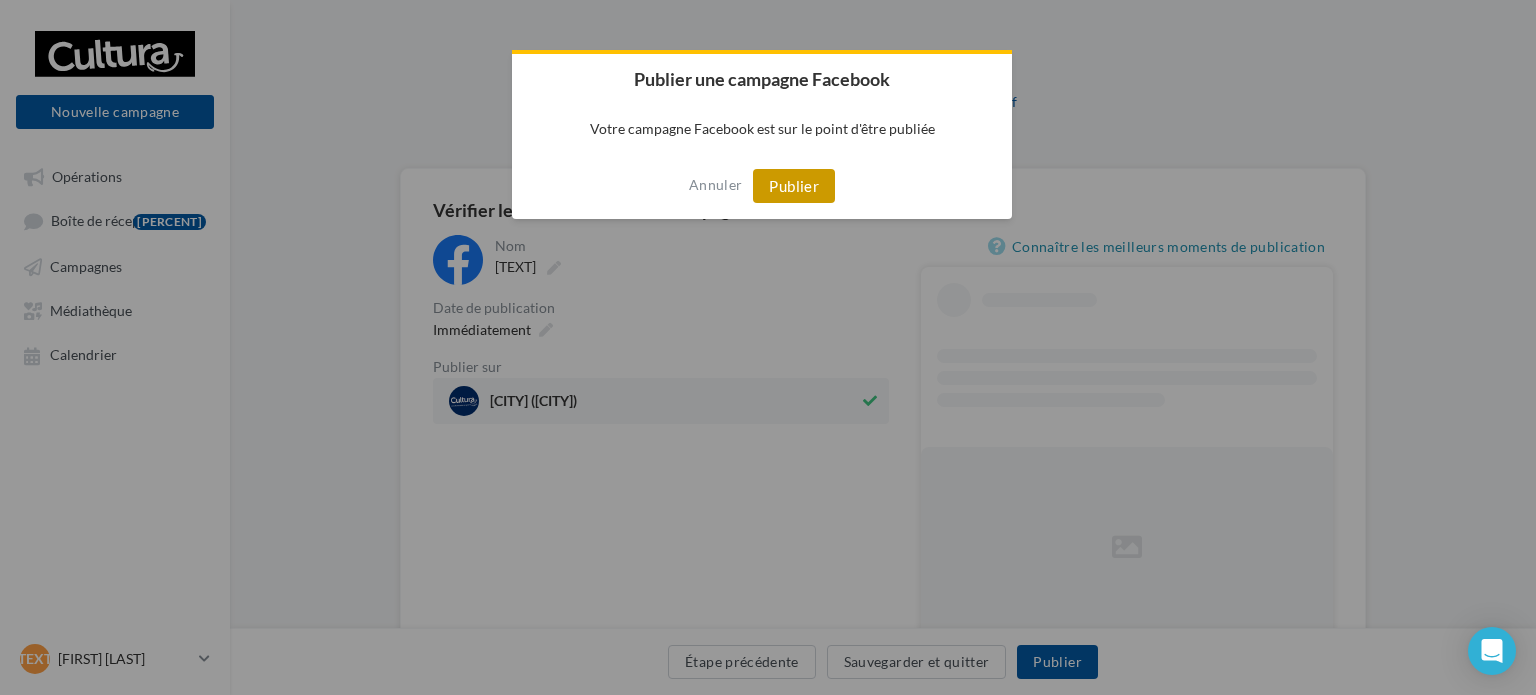 click on "Publier" at bounding box center [794, 186] 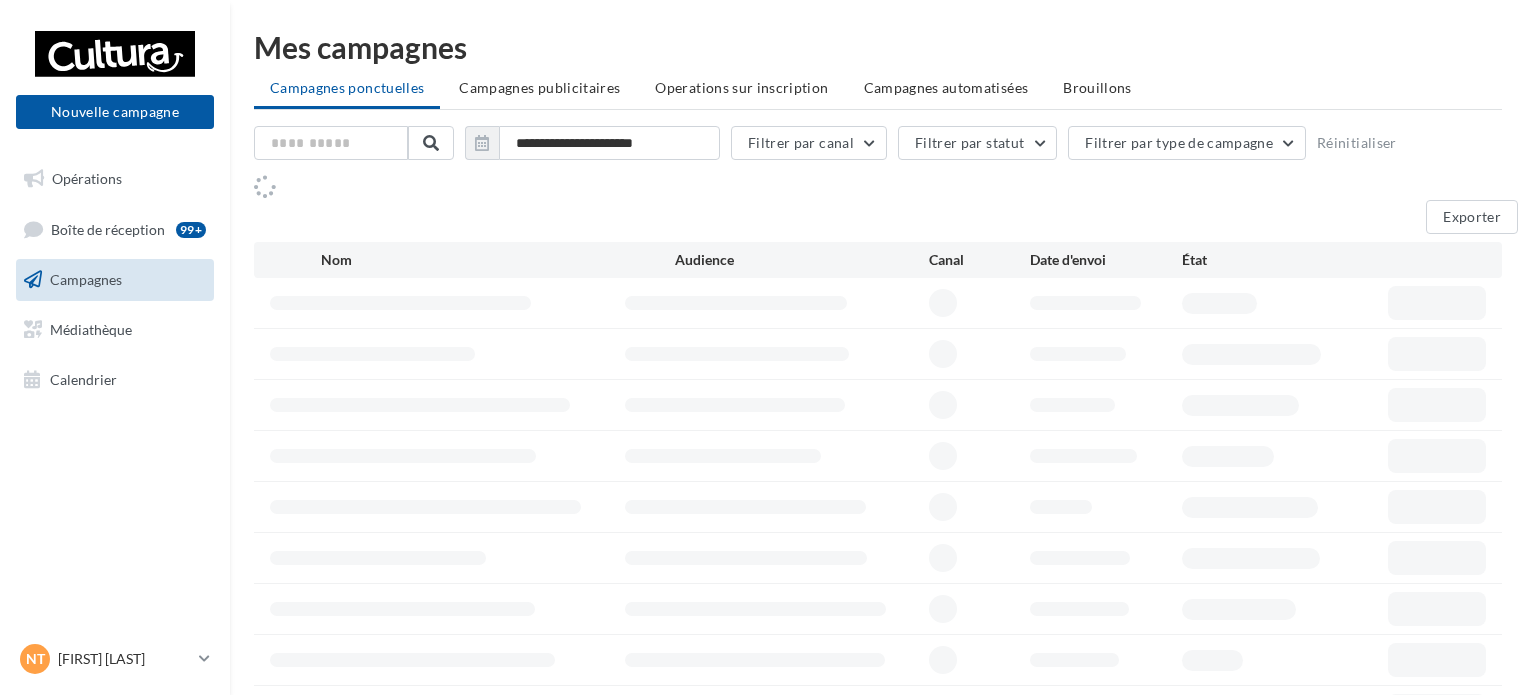 scroll, scrollTop: 0, scrollLeft: 0, axis: both 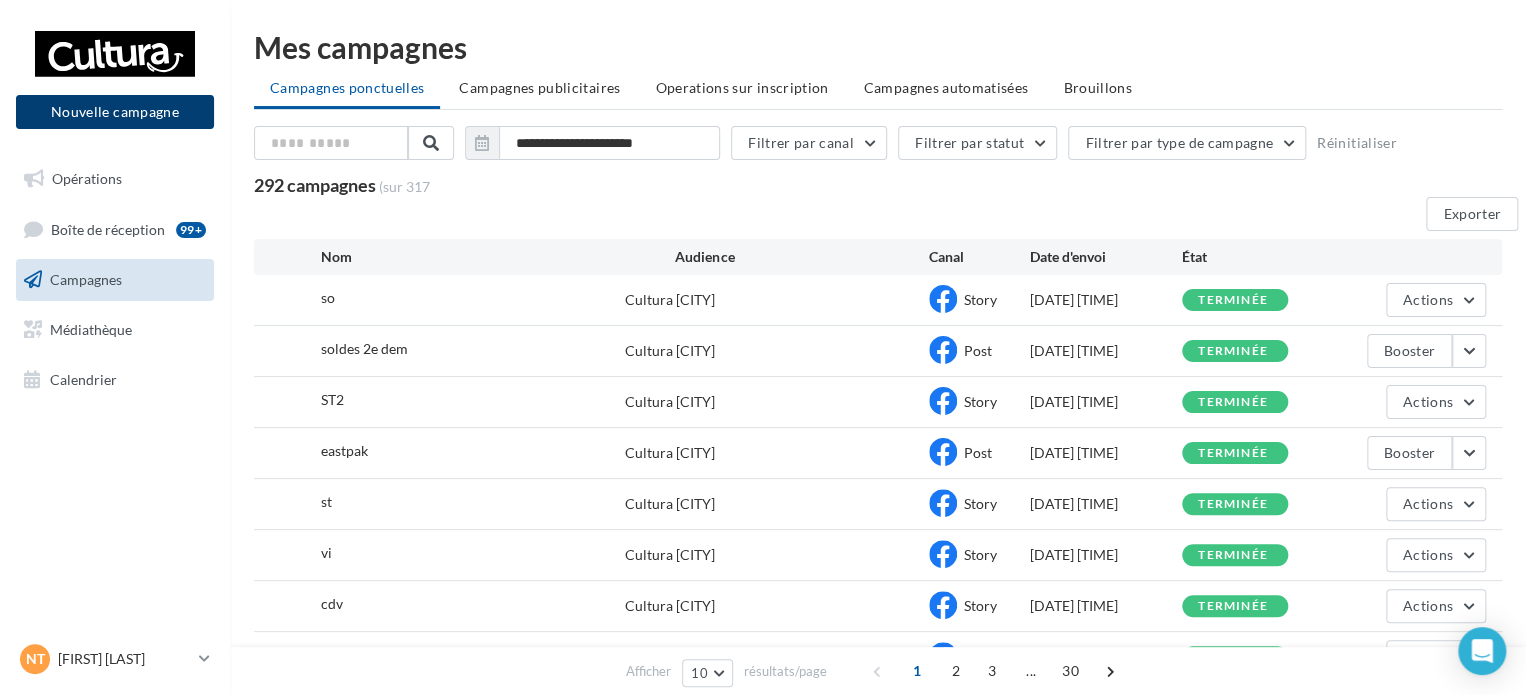click on "Nouvelle campagne" at bounding box center [115, 112] 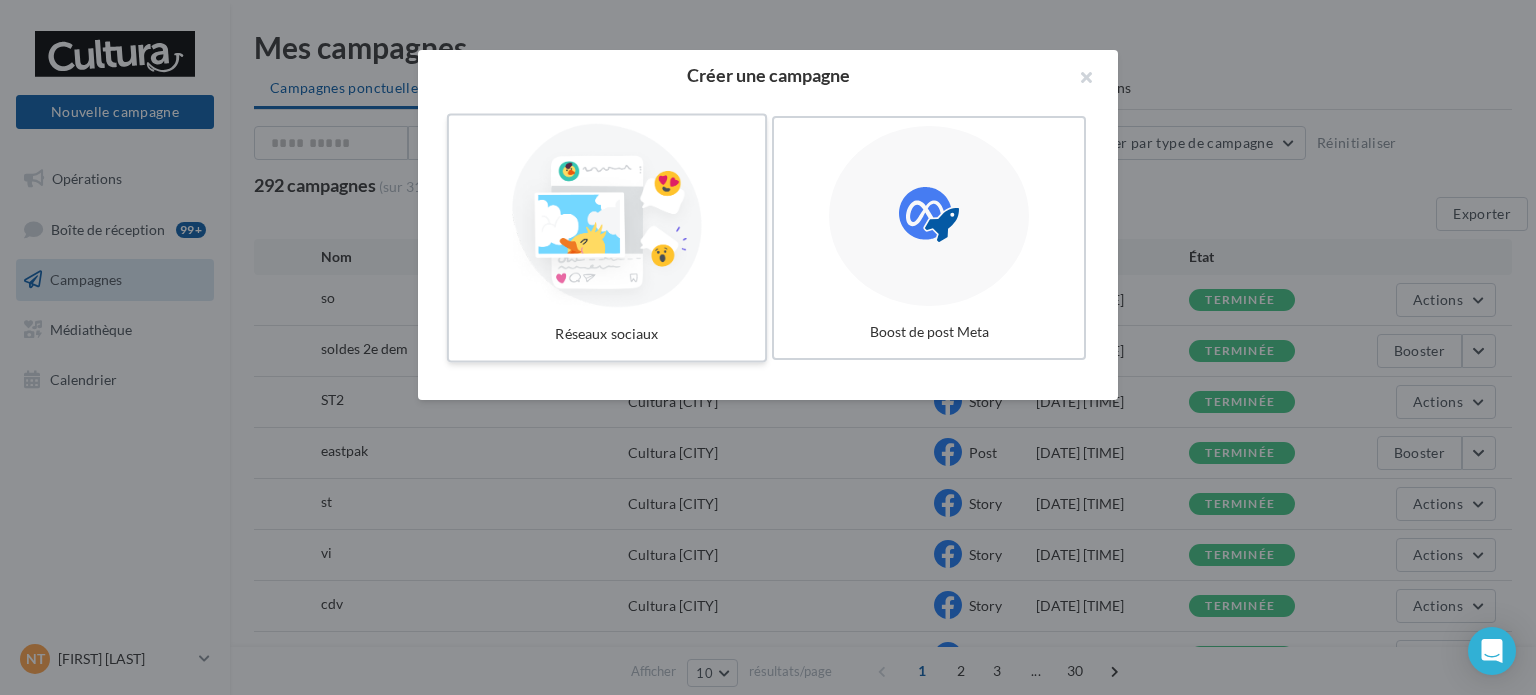 click at bounding box center [607, 216] 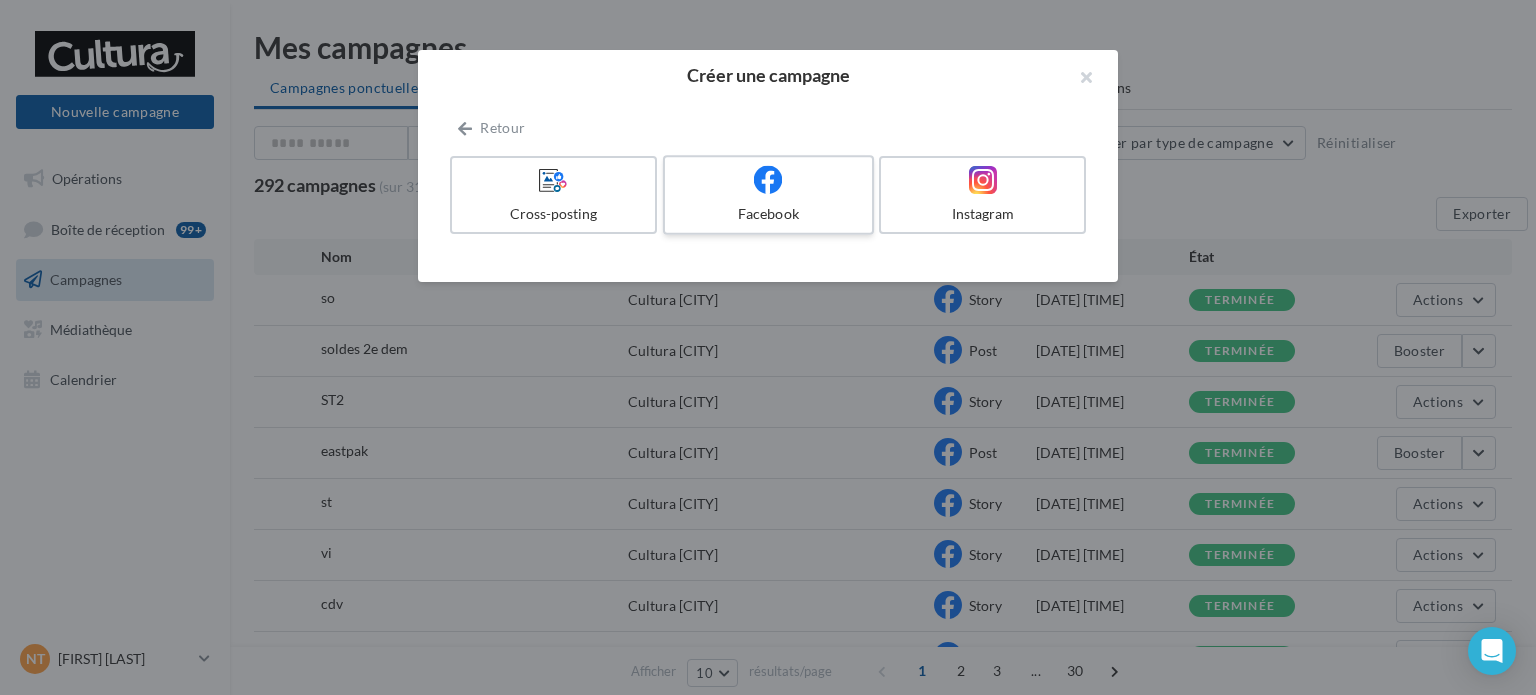 click on "Facebook" at bounding box center (768, 214) 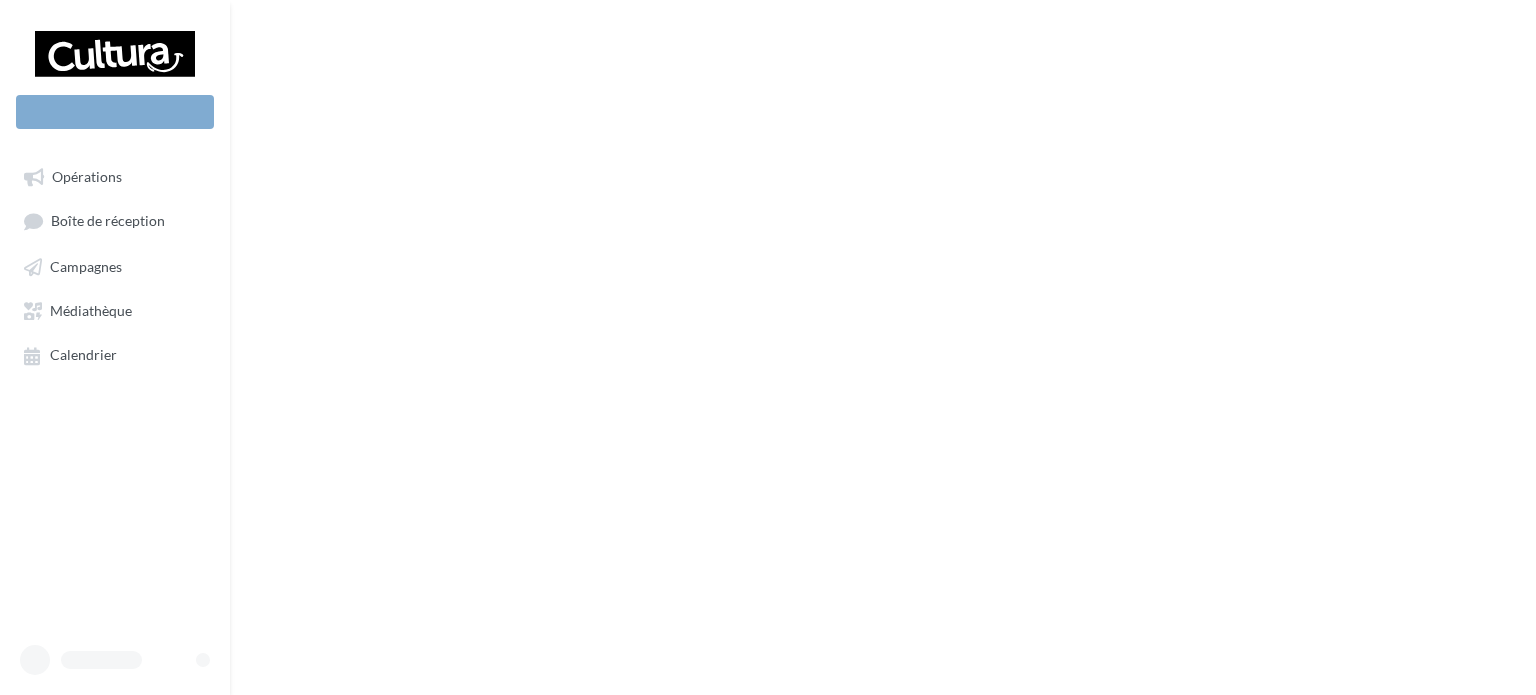 scroll, scrollTop: 0, scrollLeft: 0, axis: both 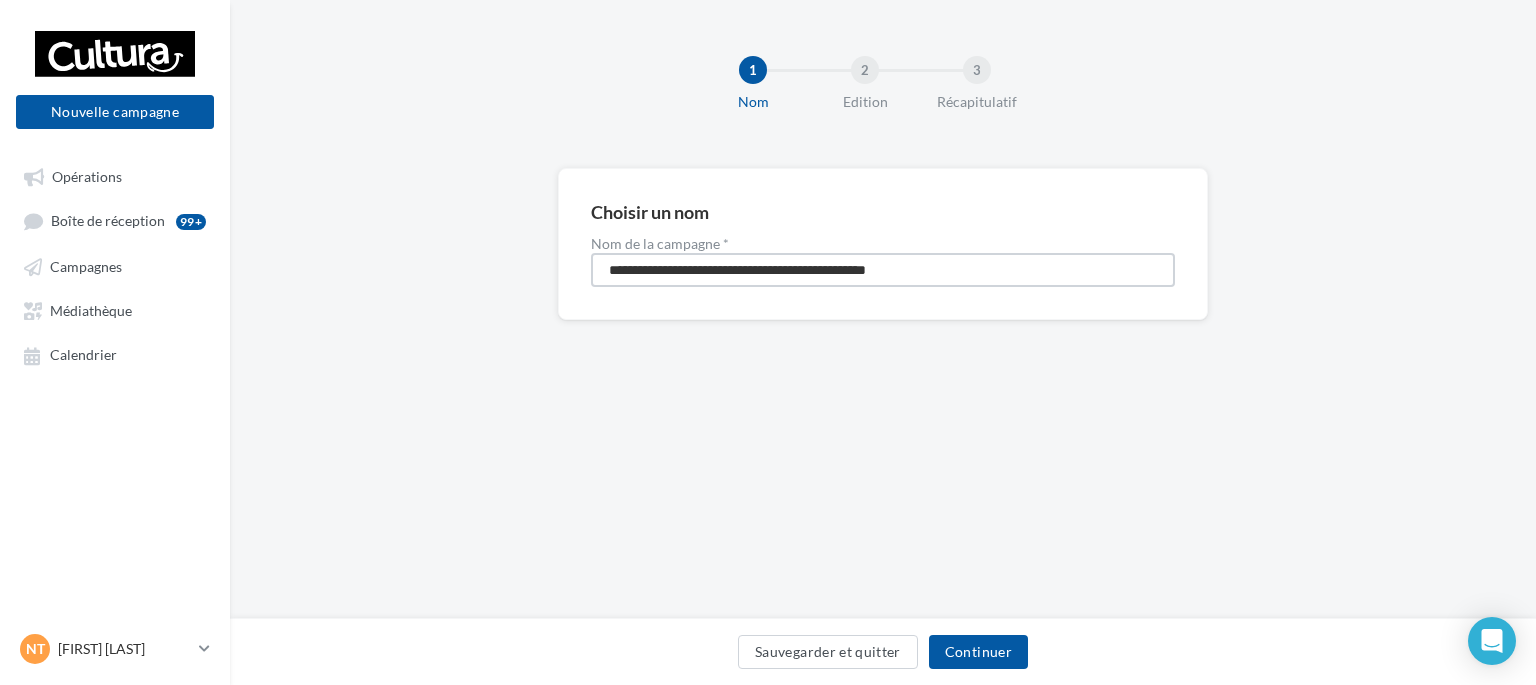 click on "**********" at bounding box center [883, 270] 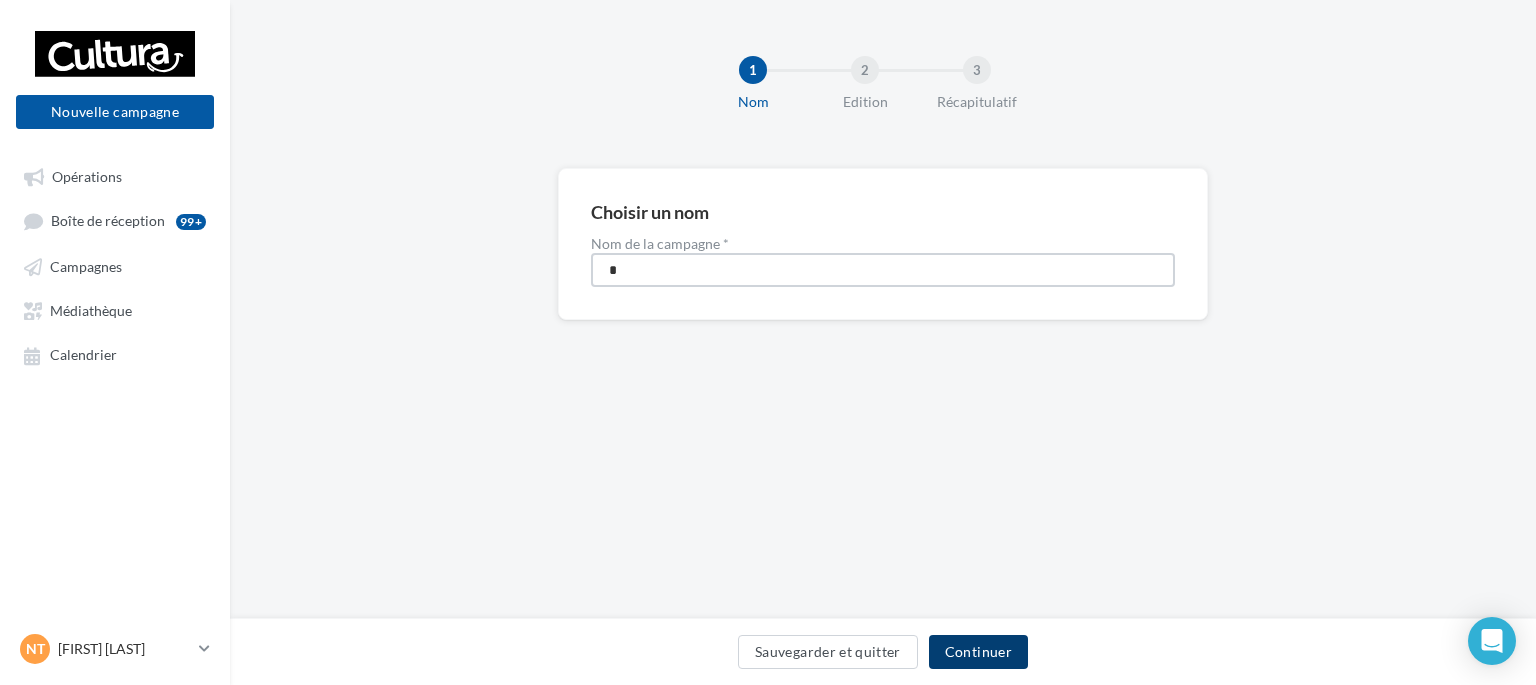 type on "*" 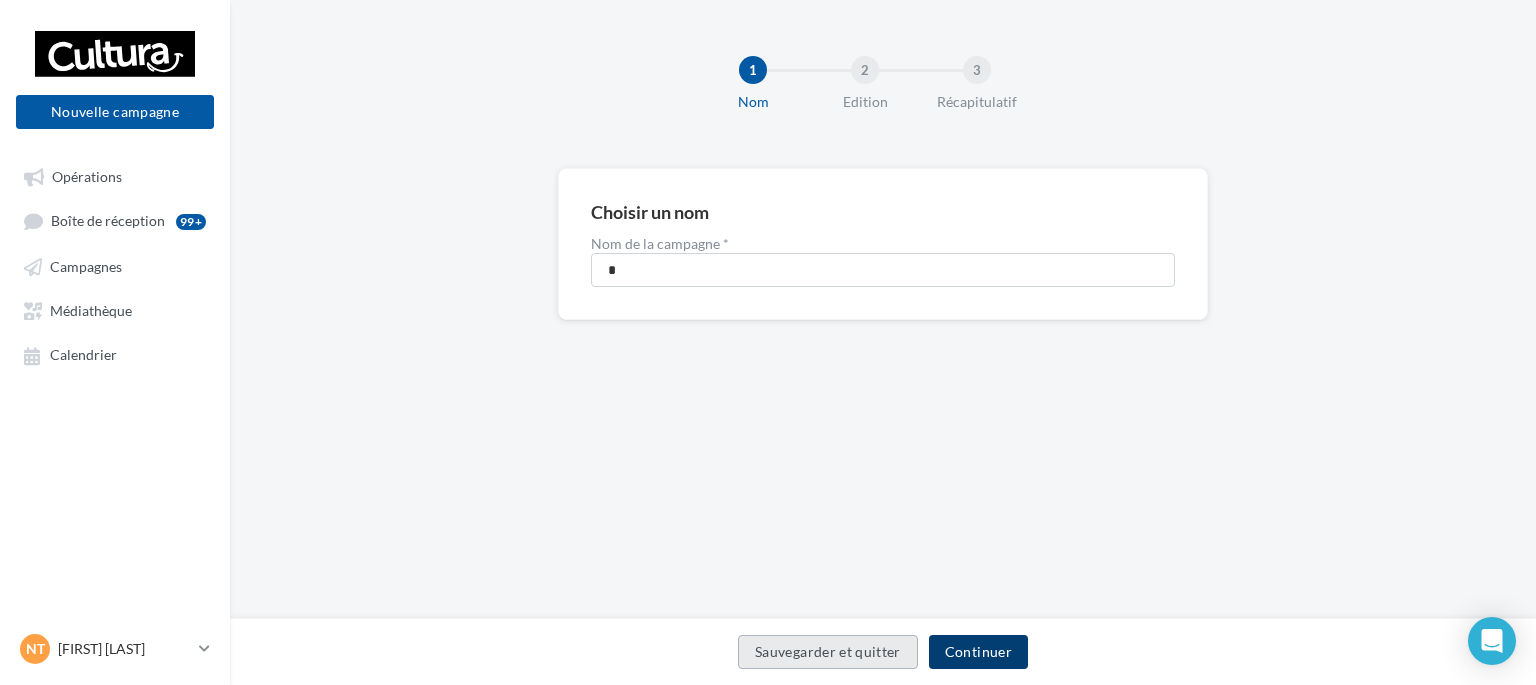 click on "Continuer" at bounding box center (978, 652) 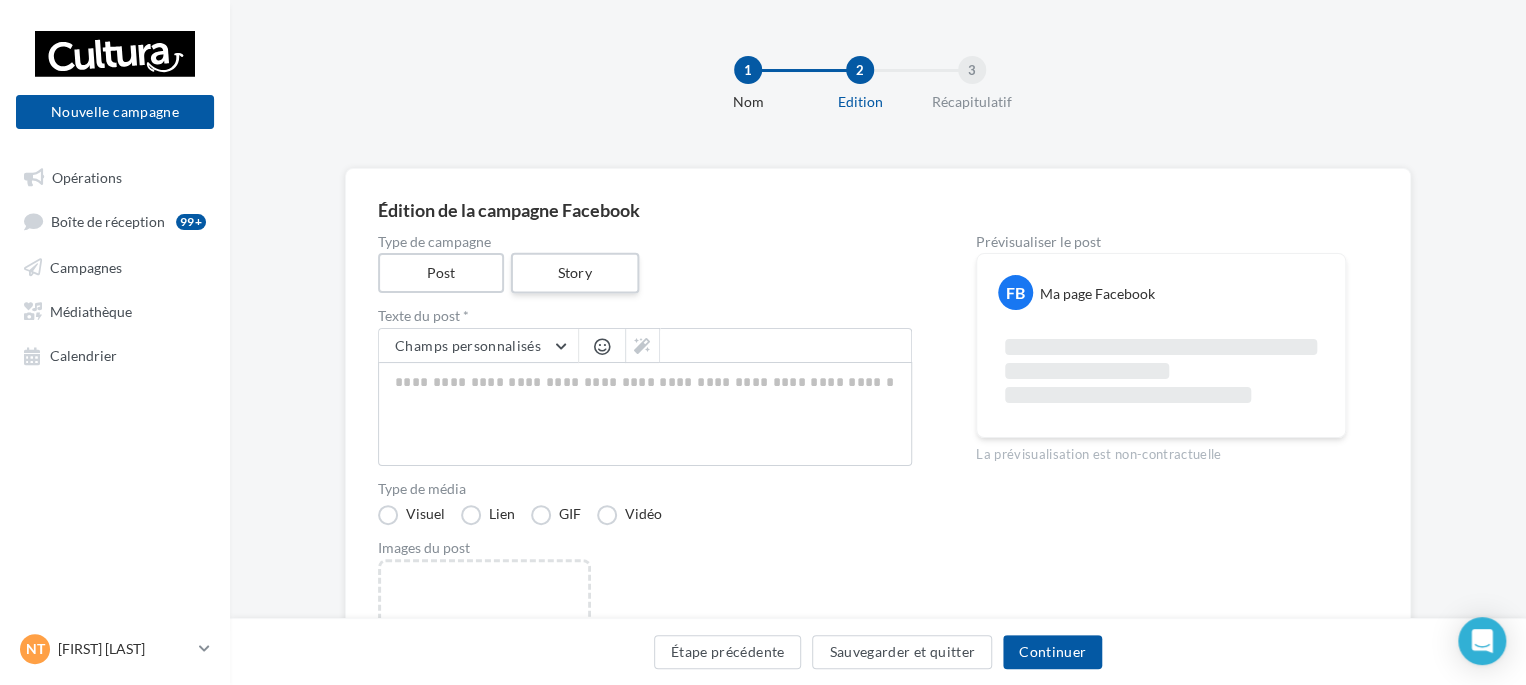 click on "Story" at bounding box center [574, 273] 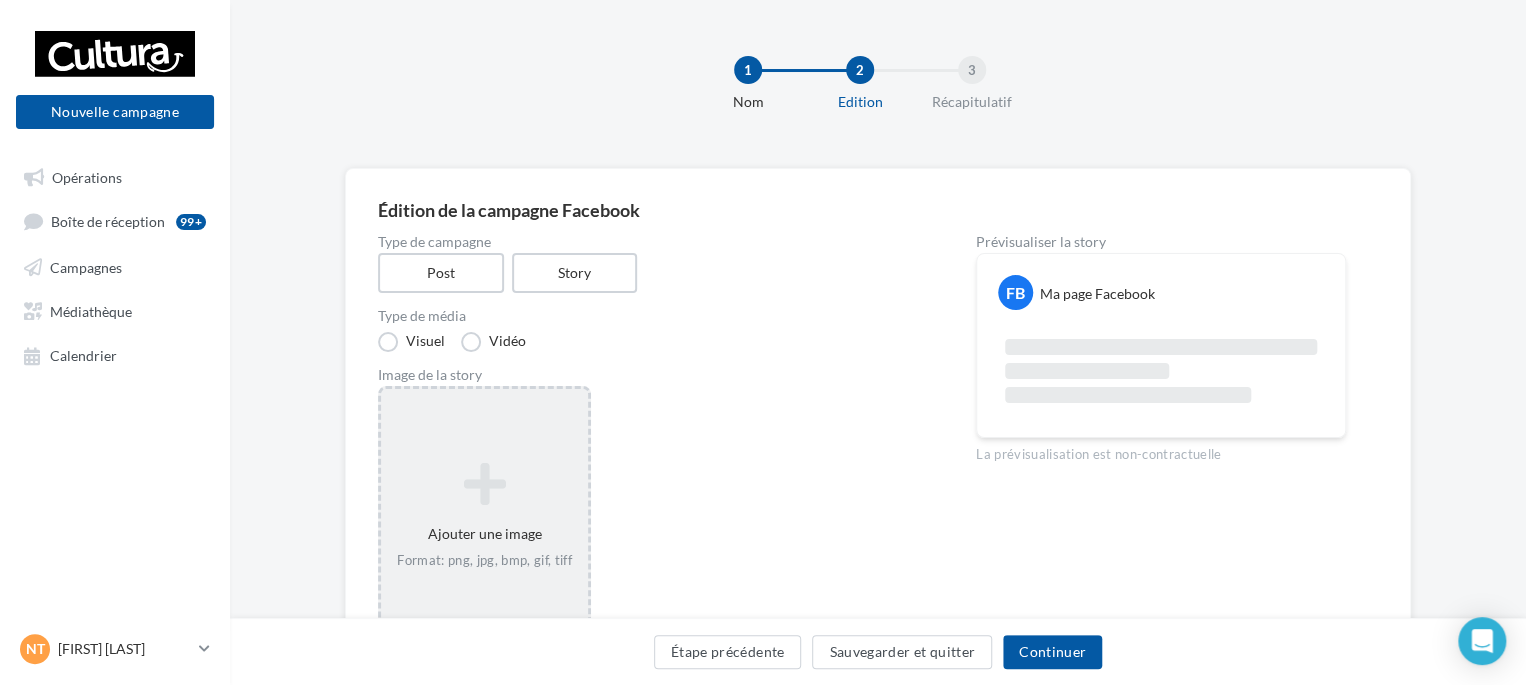 click at bounding box center (484, 484) 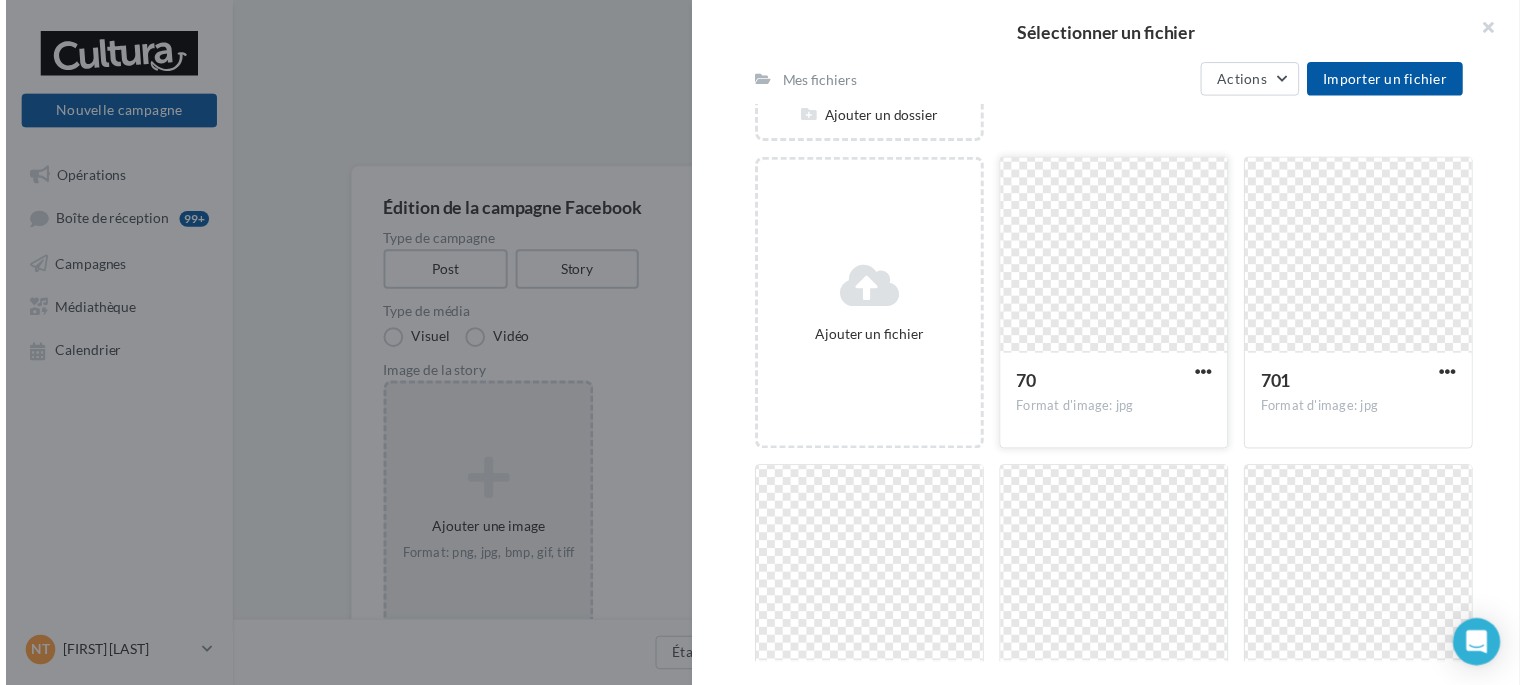 scroll, scrollTop: 300, scrollLeft: 0, axis: vertical 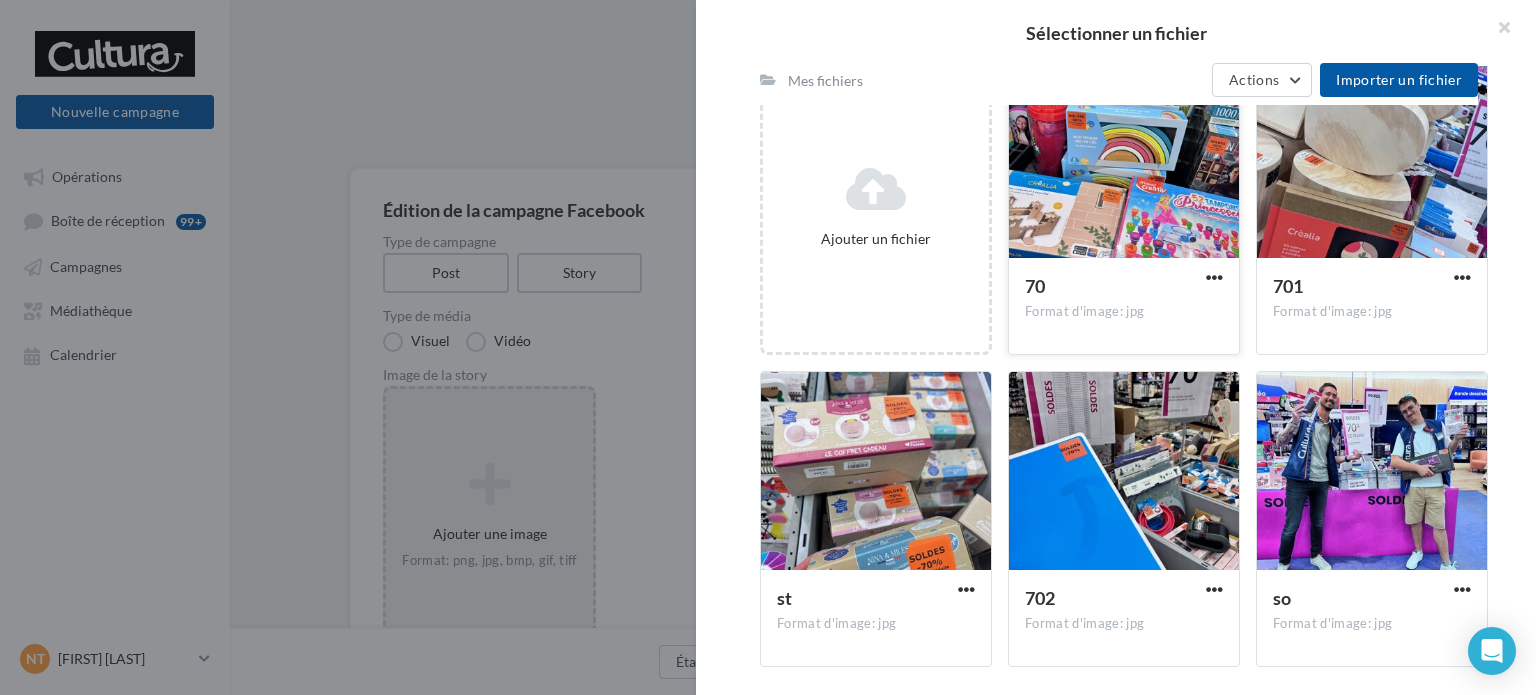 click at bounding box center (1124, 160) 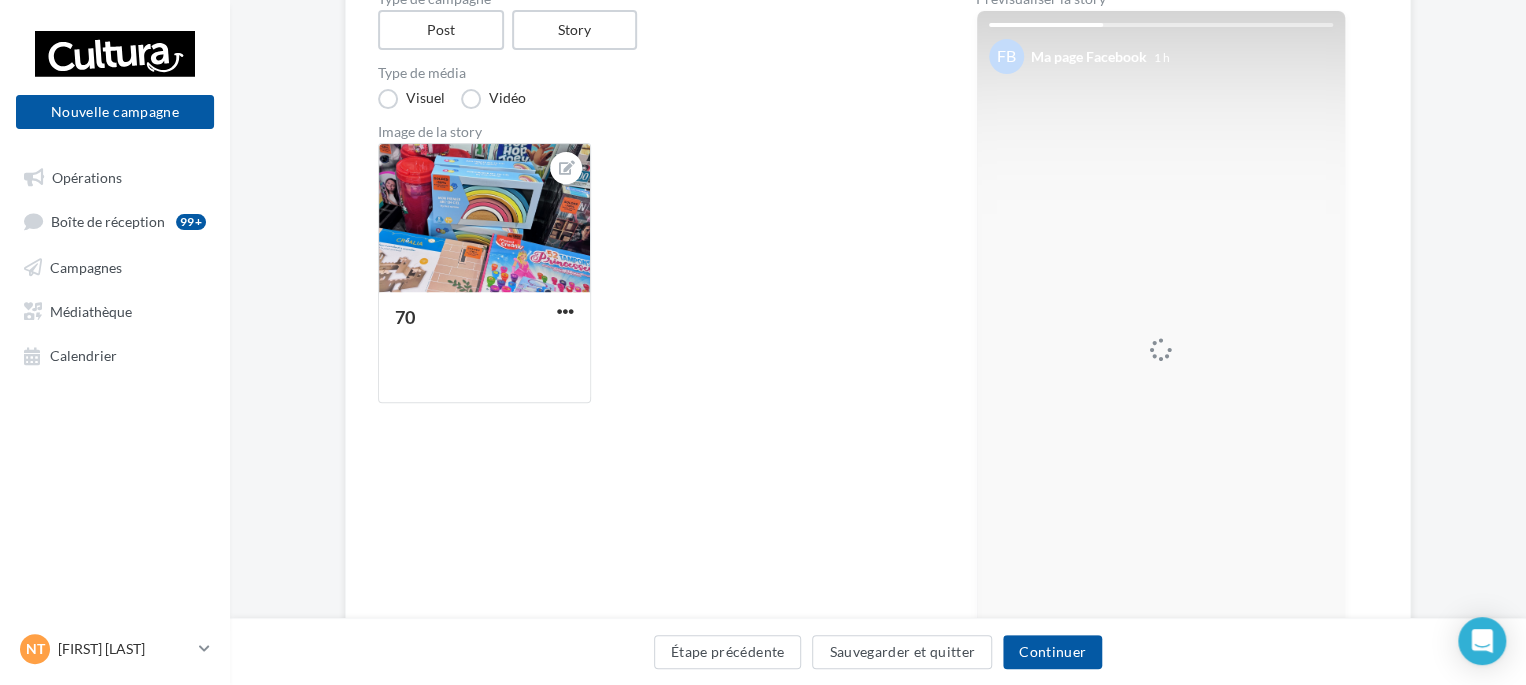 scroll, scrollTop: 300, scrollLeft: 0, axis: vertical 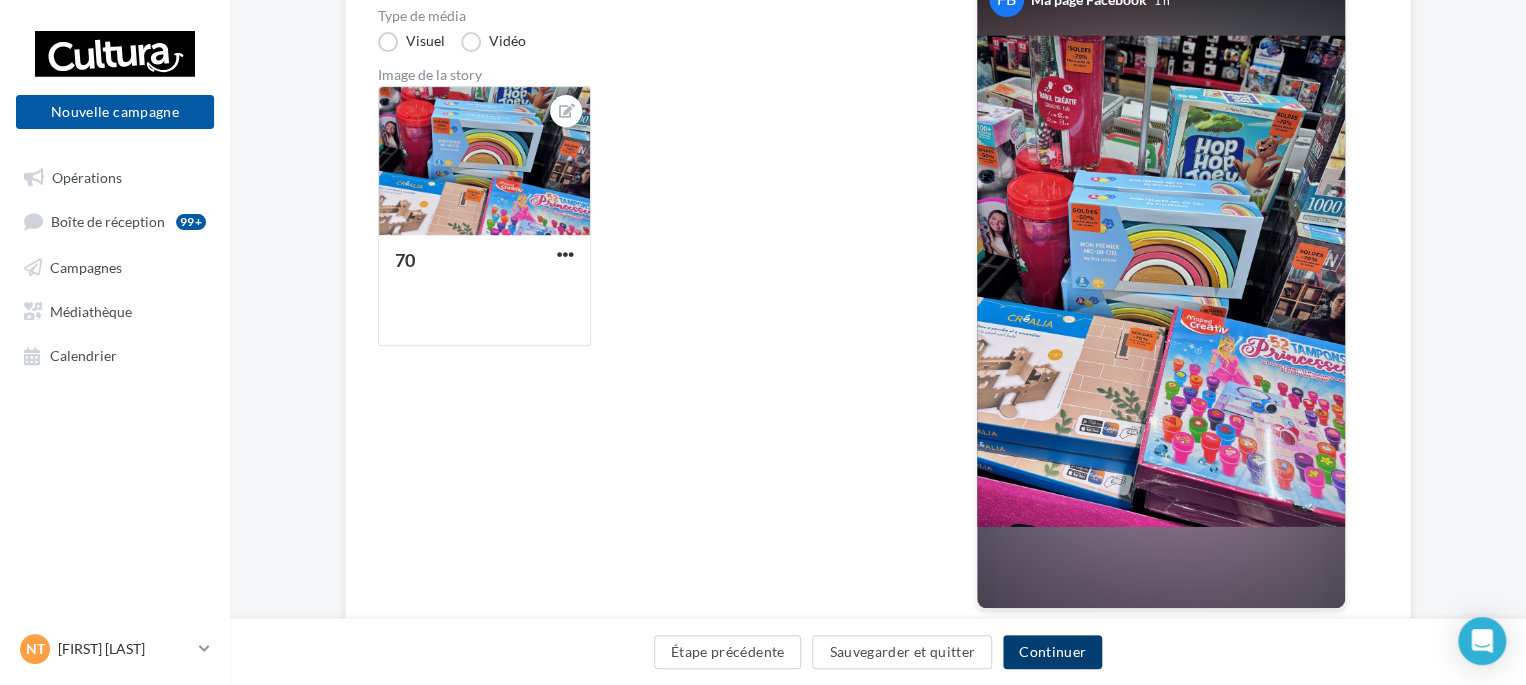 click on "Continuer" at bounding box center [1052, 652] 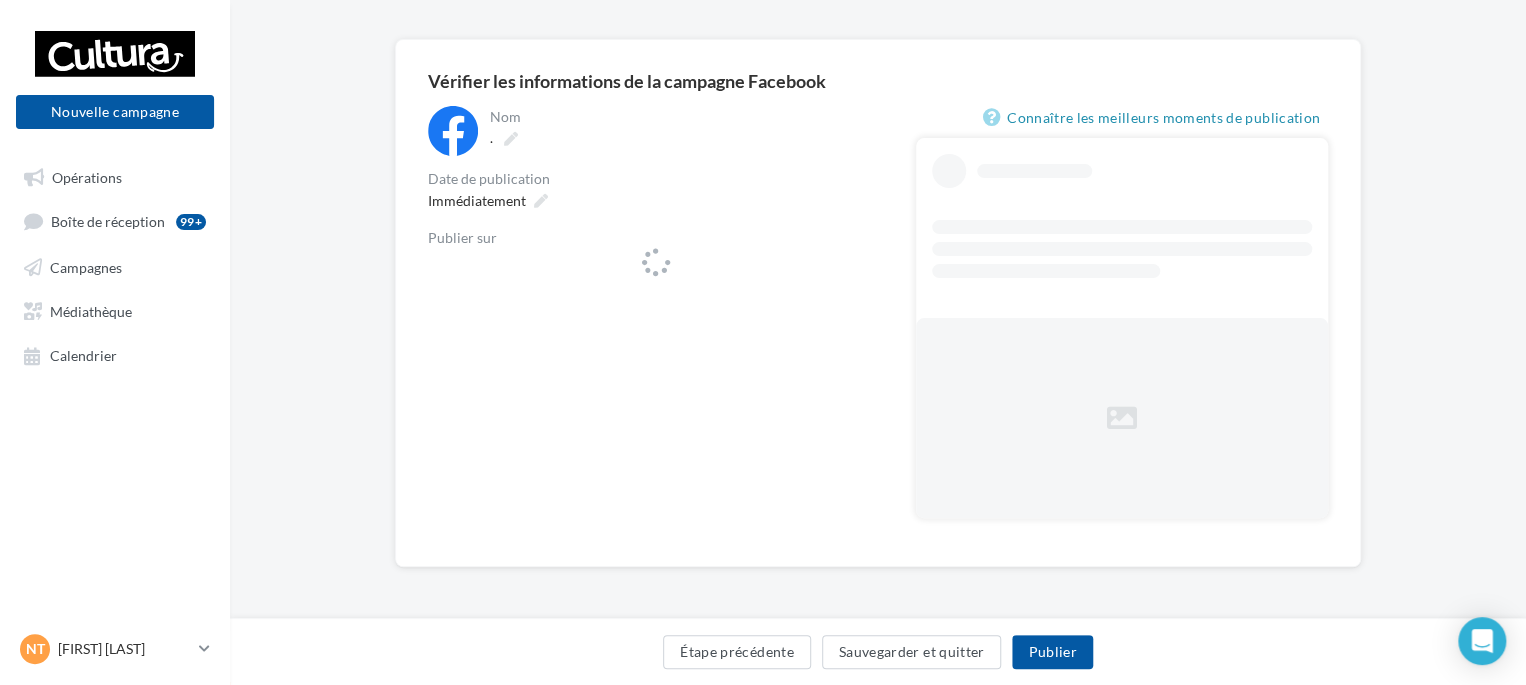 scroll, scrollTop: 128, scrollLeft: 0, axis: vertical 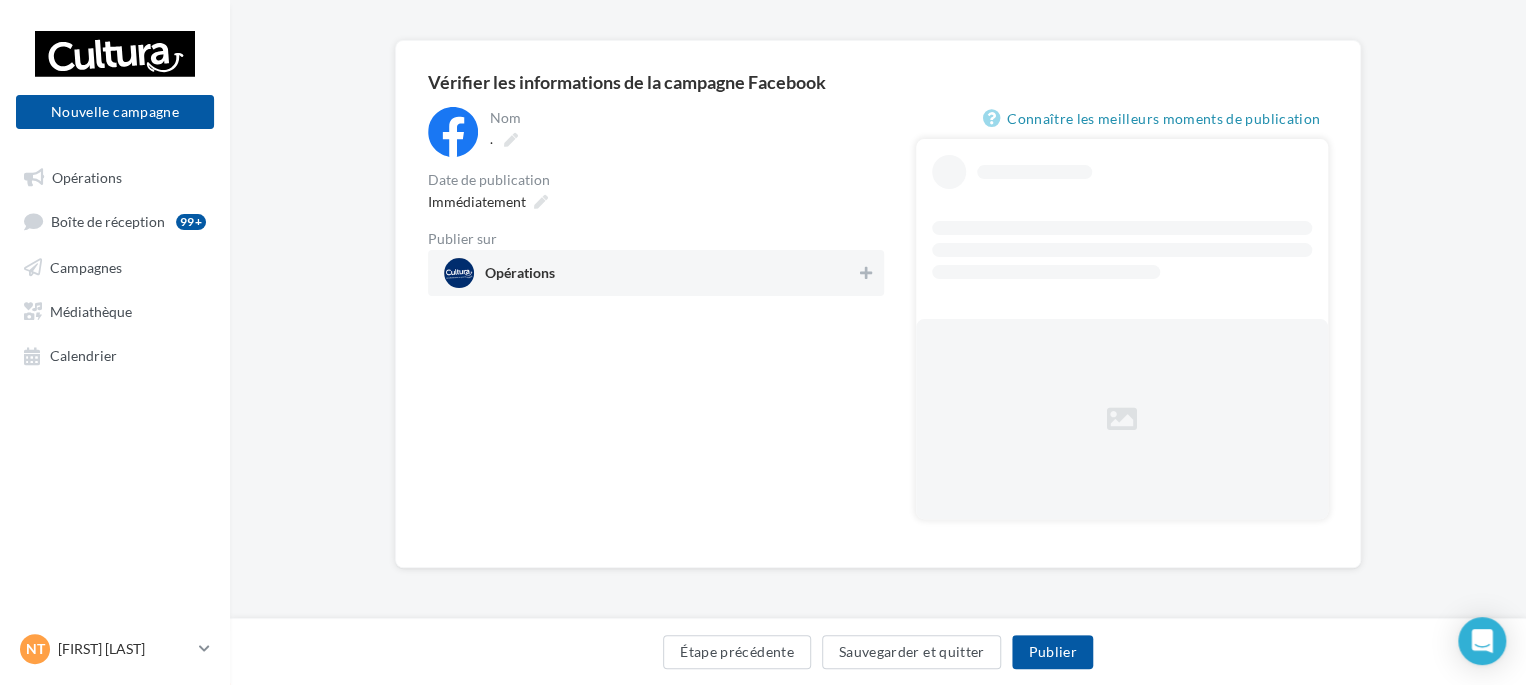 click on "Cultura Épinal (Épinal)" at bounding box center (650, 273) 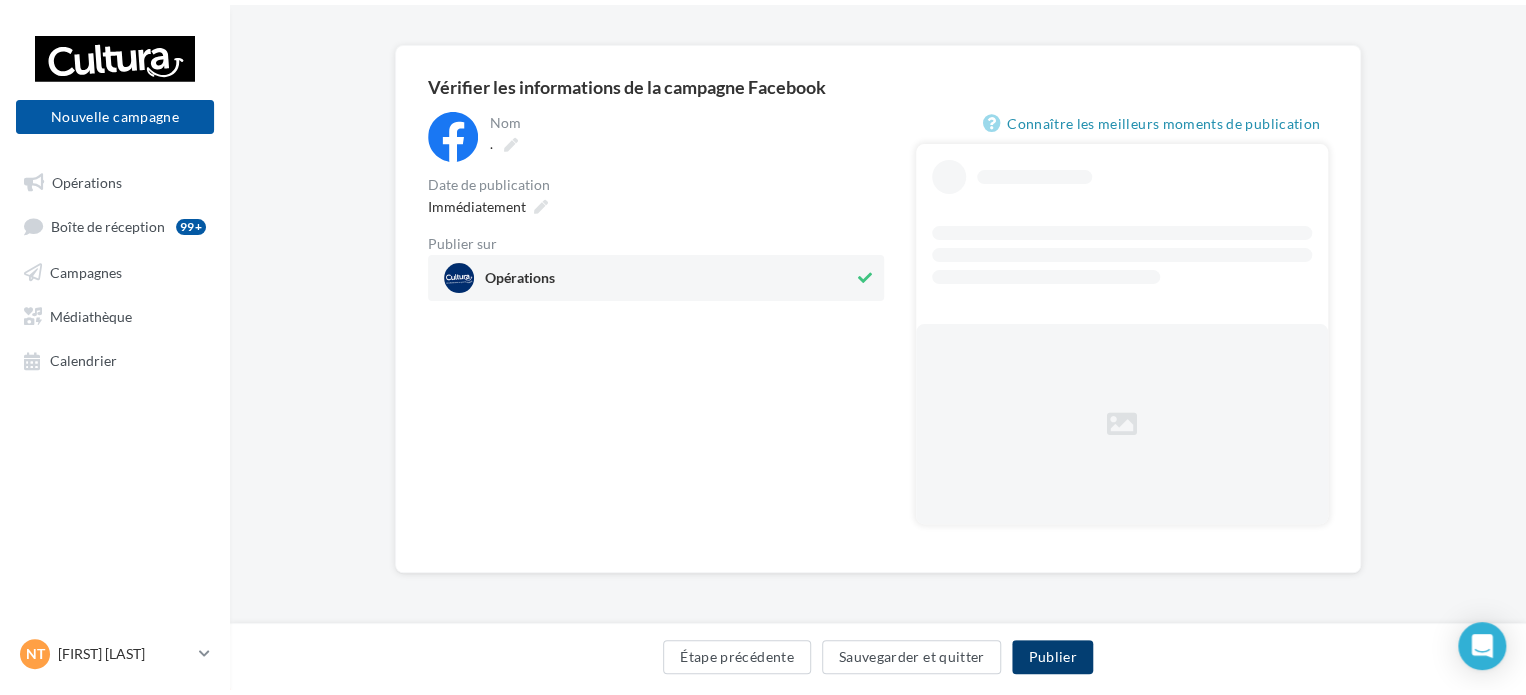 scroll, scrollTop: 0, scrollLeft: 0, axis: both 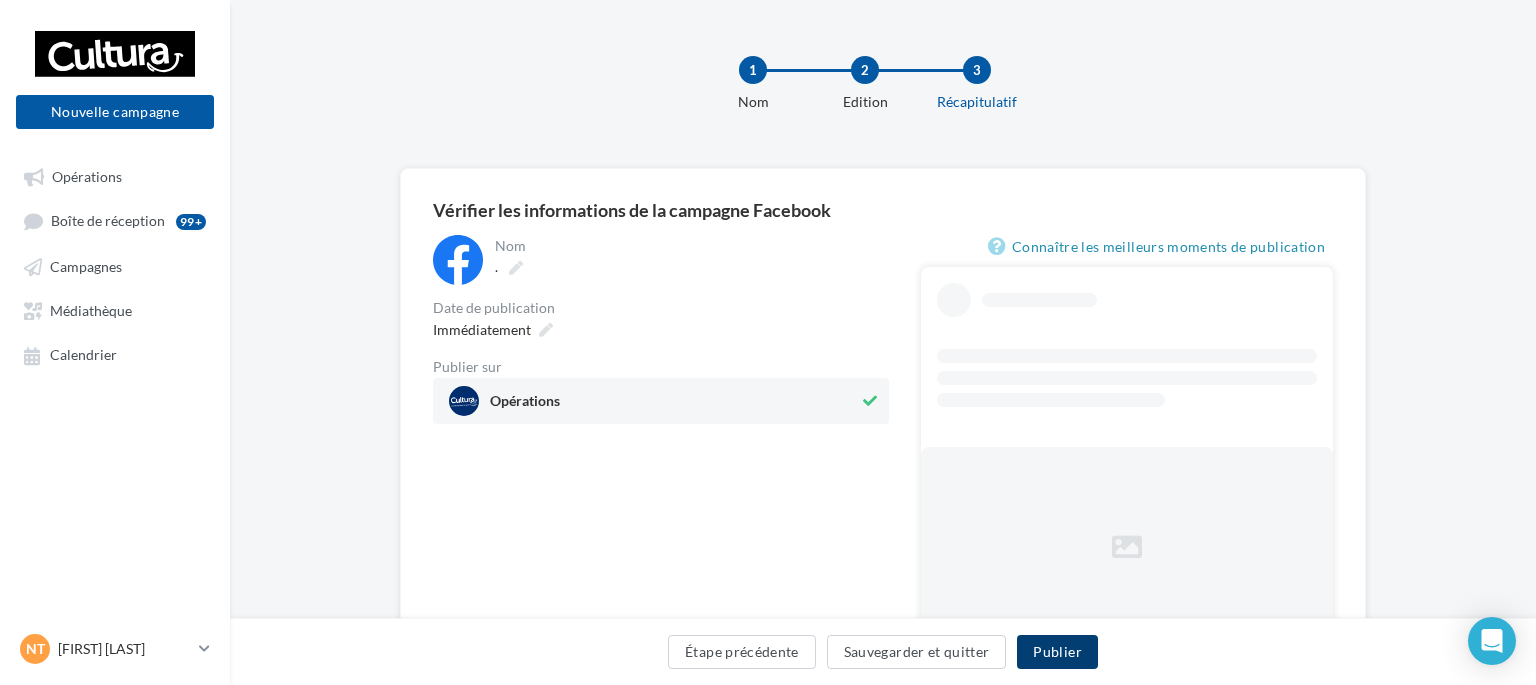 click on "Publier" at bounding box center [1057, 652] 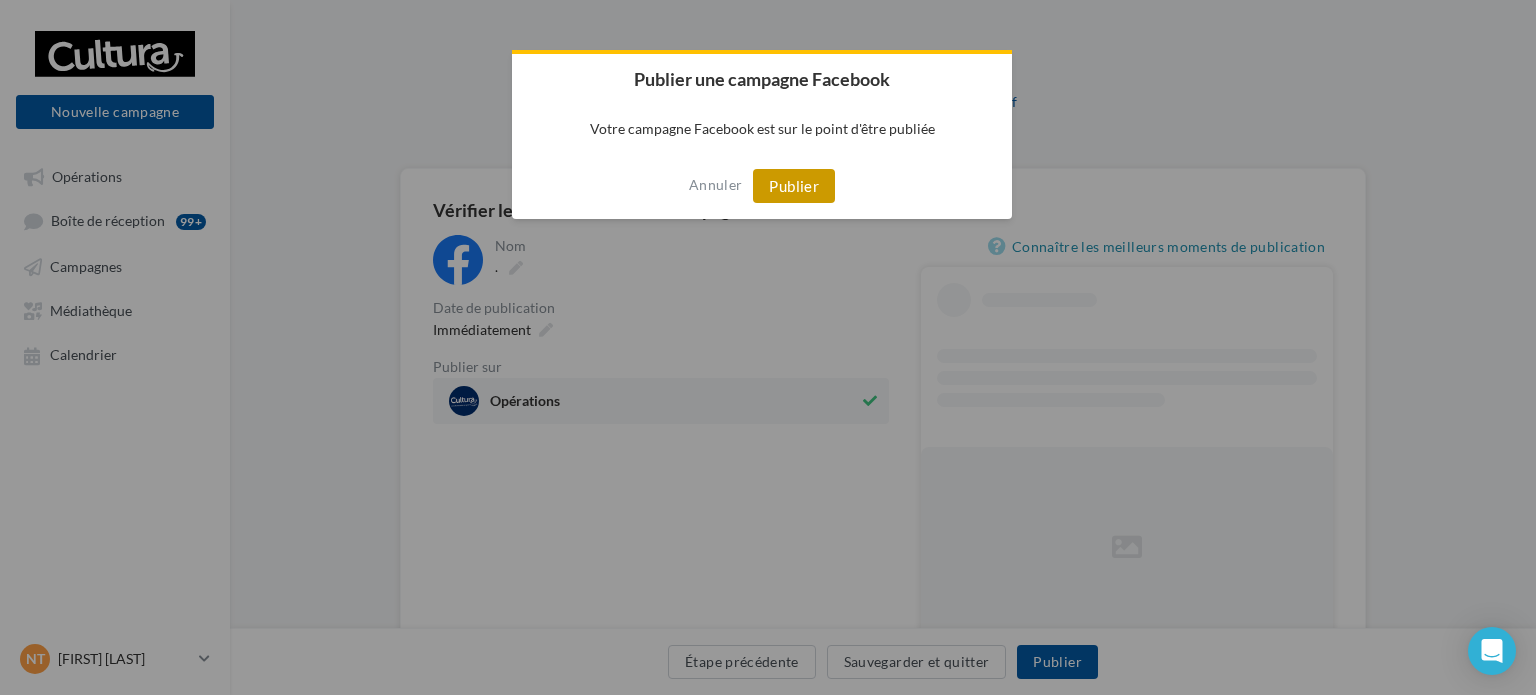 click on "Publier" at bounding box center (794, 186) 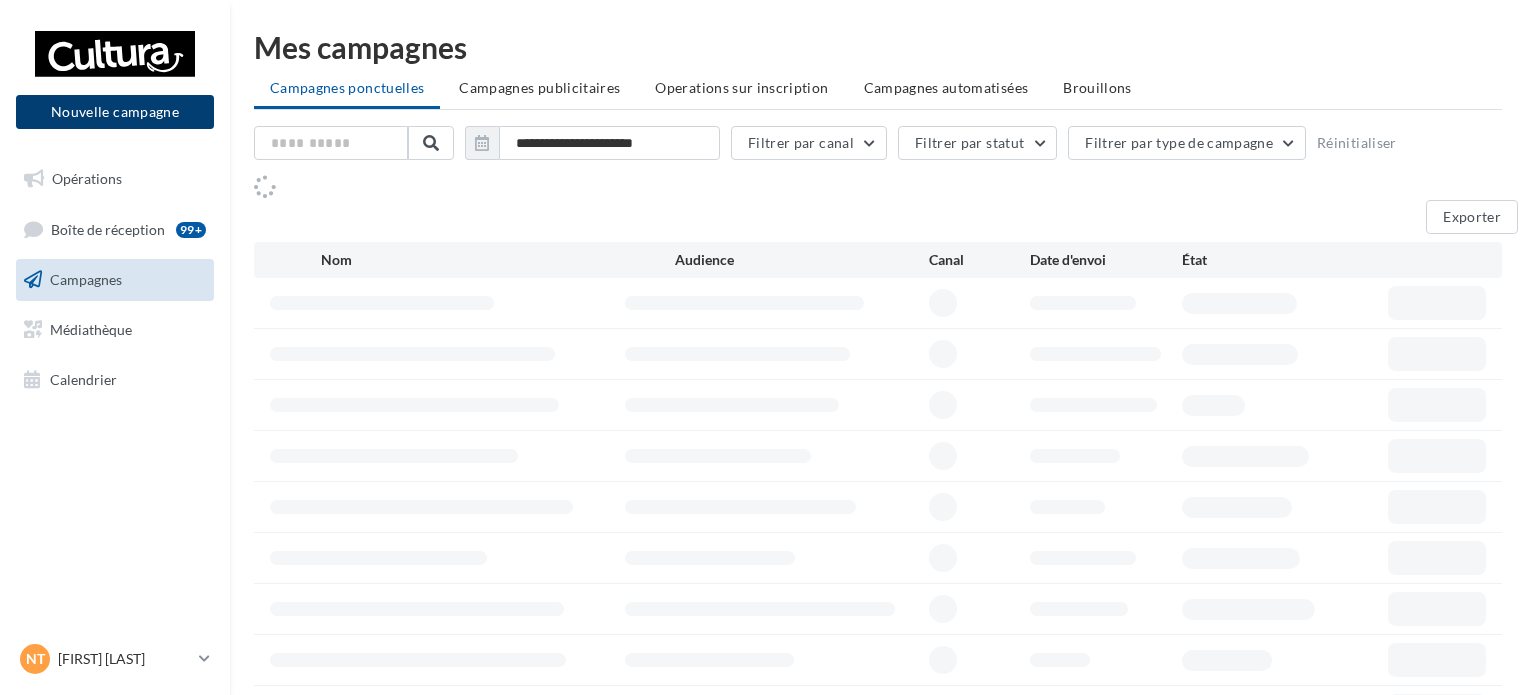scroll, scrollTop: 0, scrollLeft: 0, axis: both 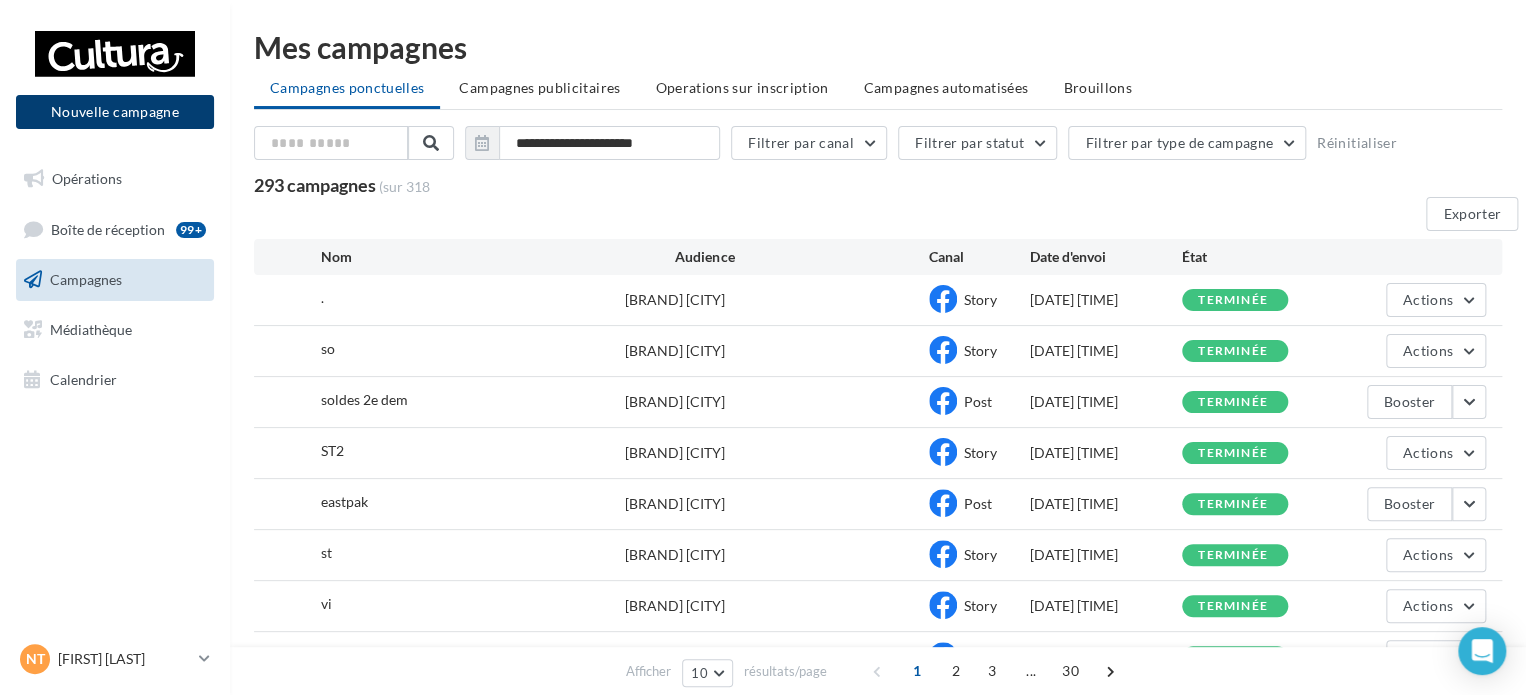 click on "Nouvelle campagne" at bounding box center (115, 112) 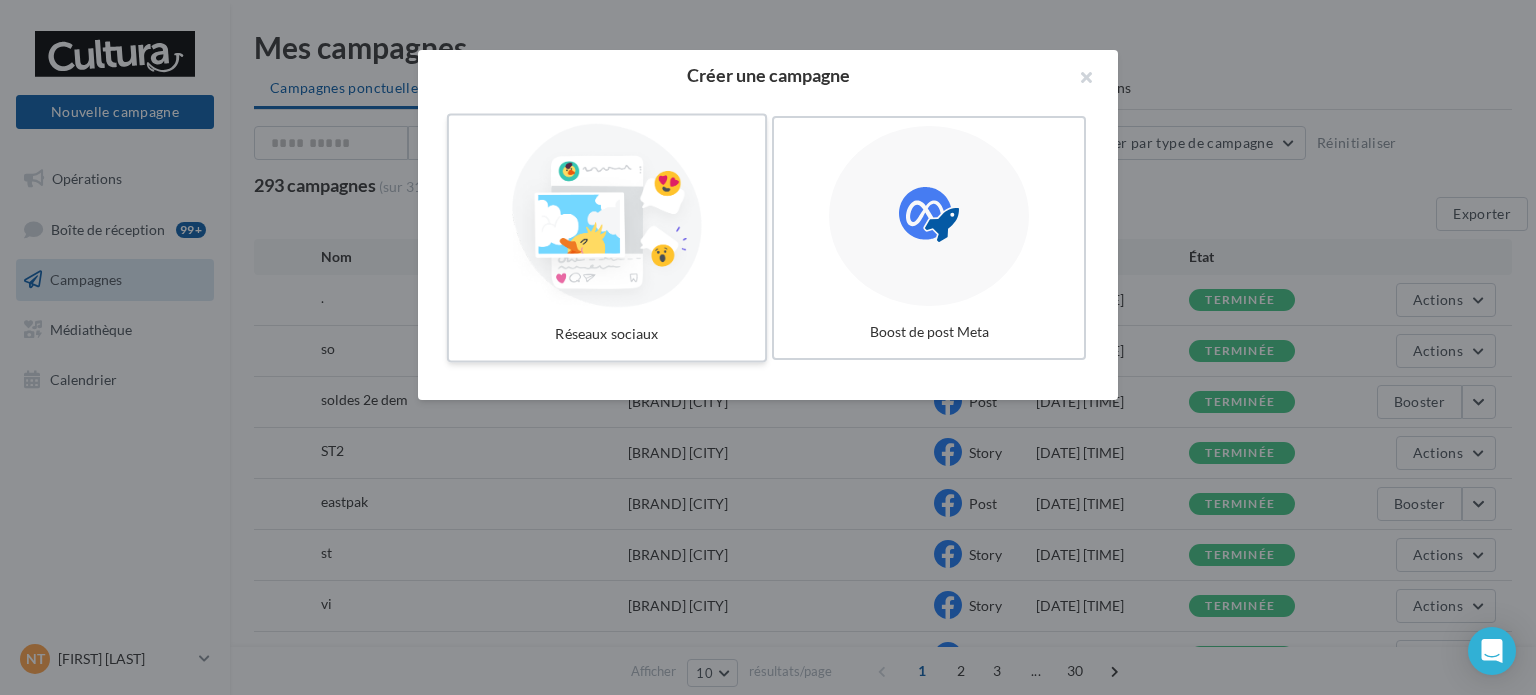 click at bounding box center [607, 216] 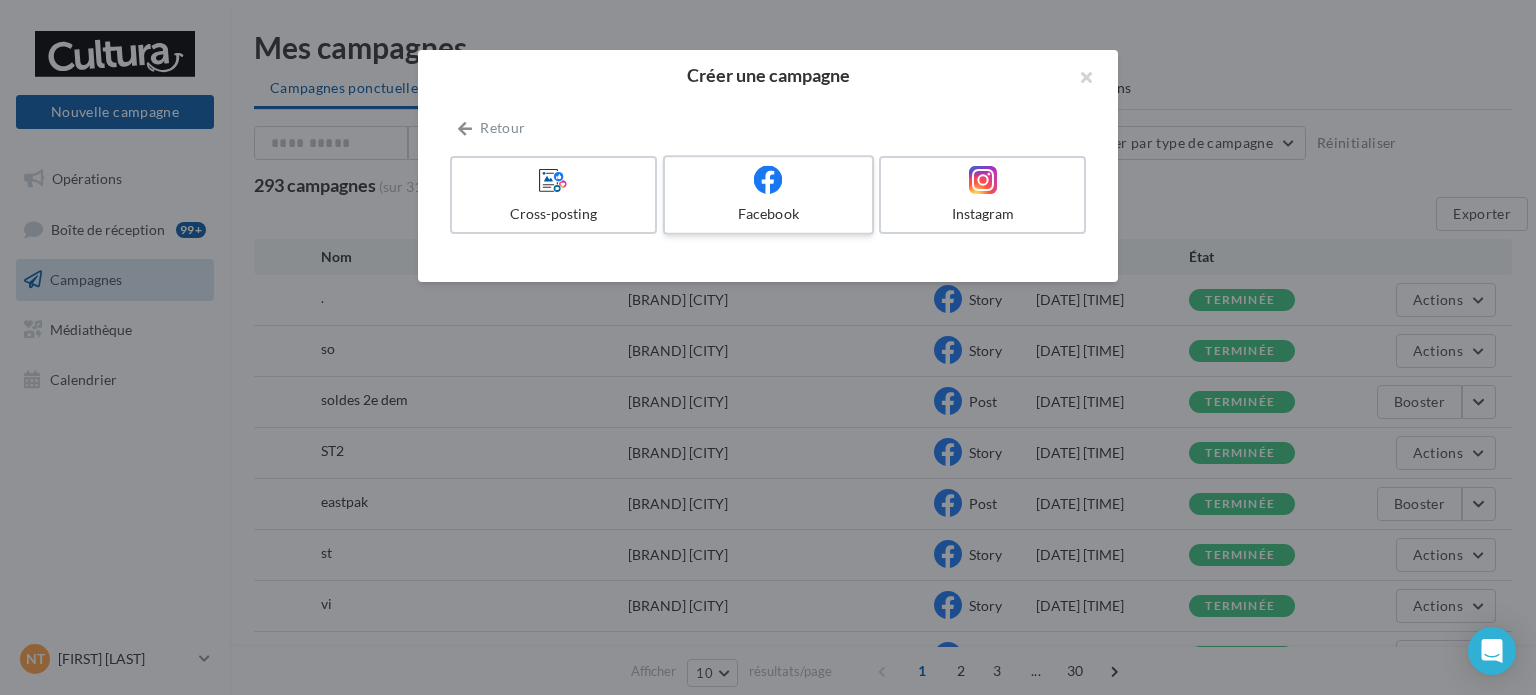 click on "Facebook" at bounding box center [768, 214] 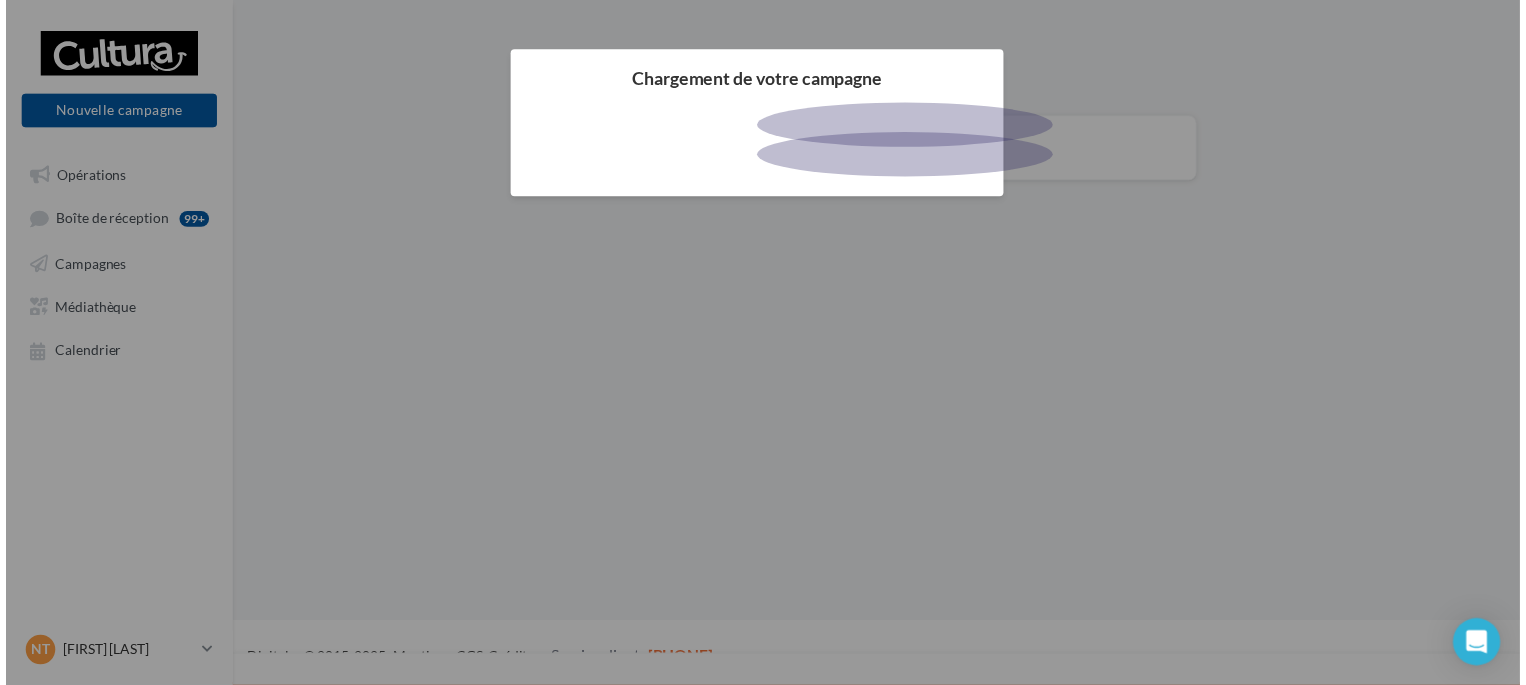 scroll, scrollTop: 0, scrollLeft: 0, axis: both 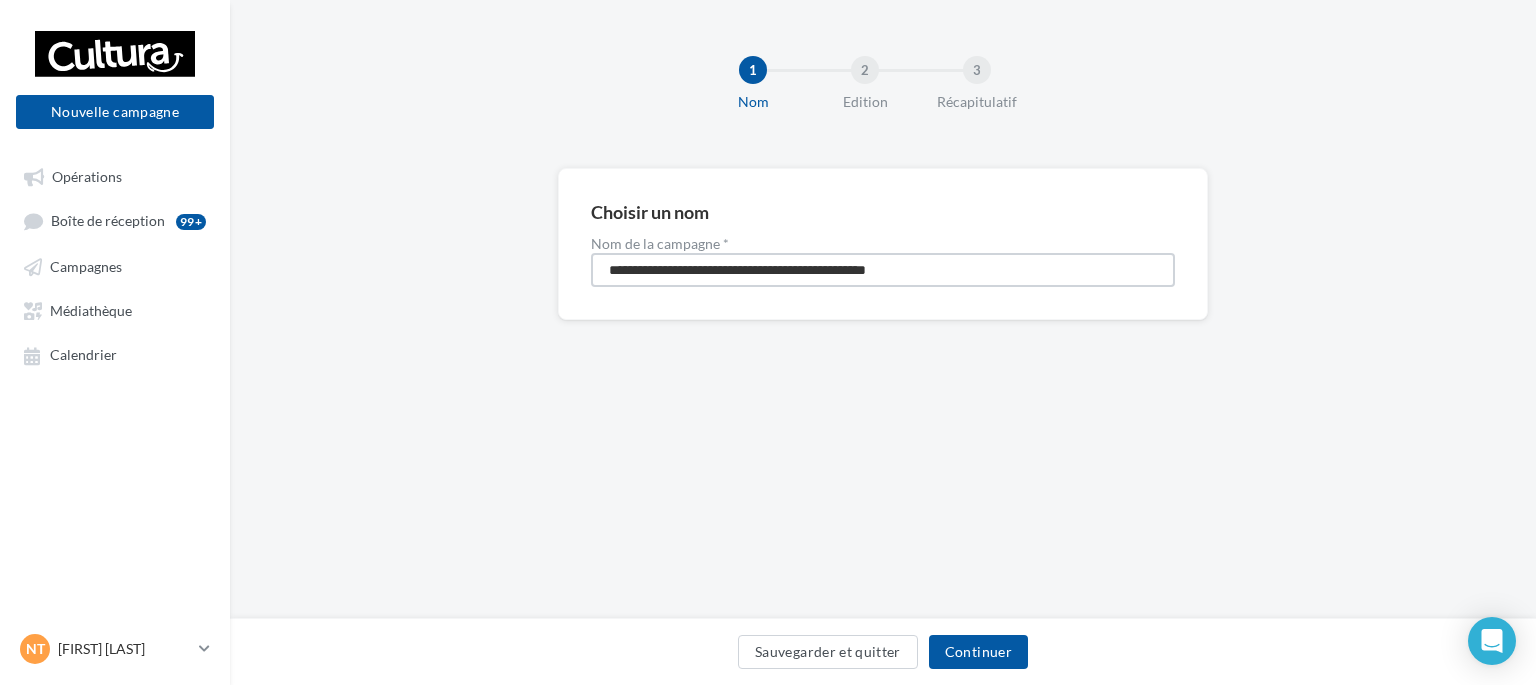 click on "**********" at bounding box center [883, 270] 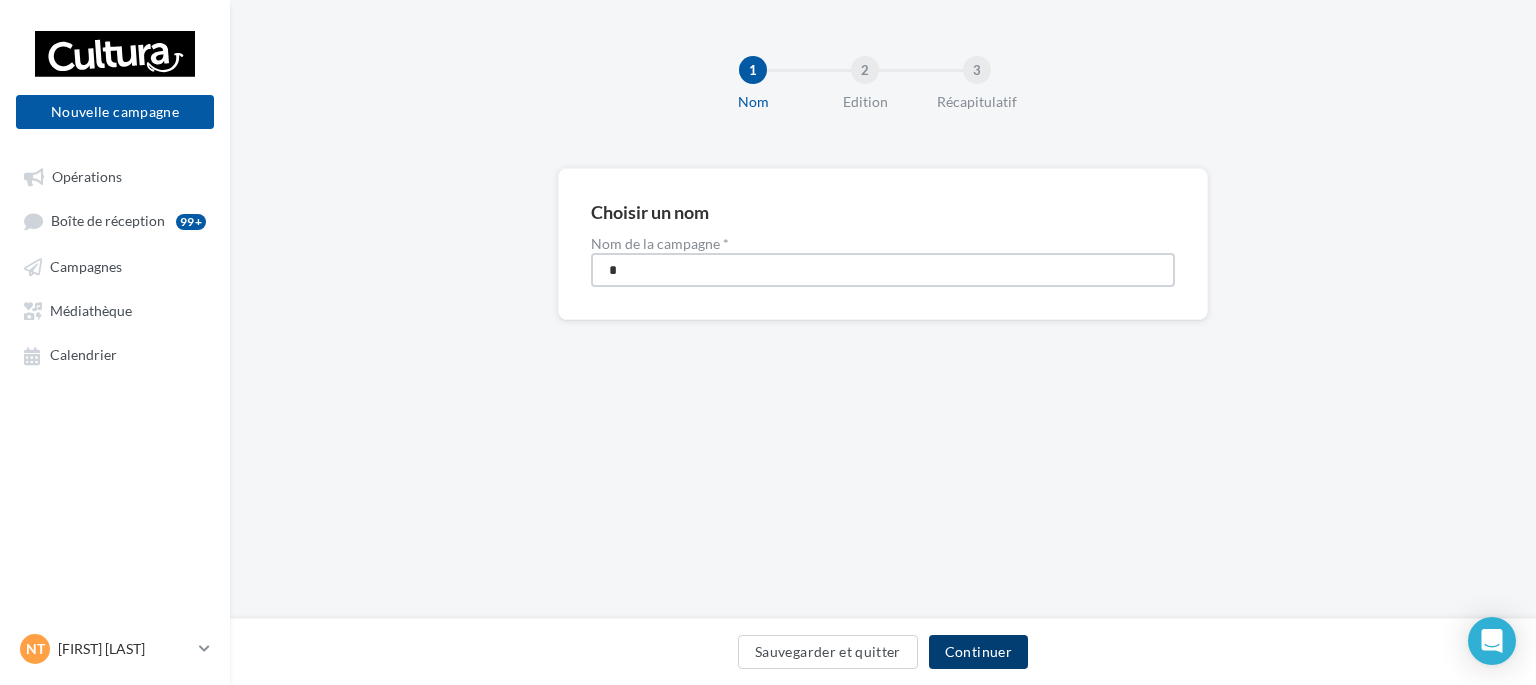 type on "*" 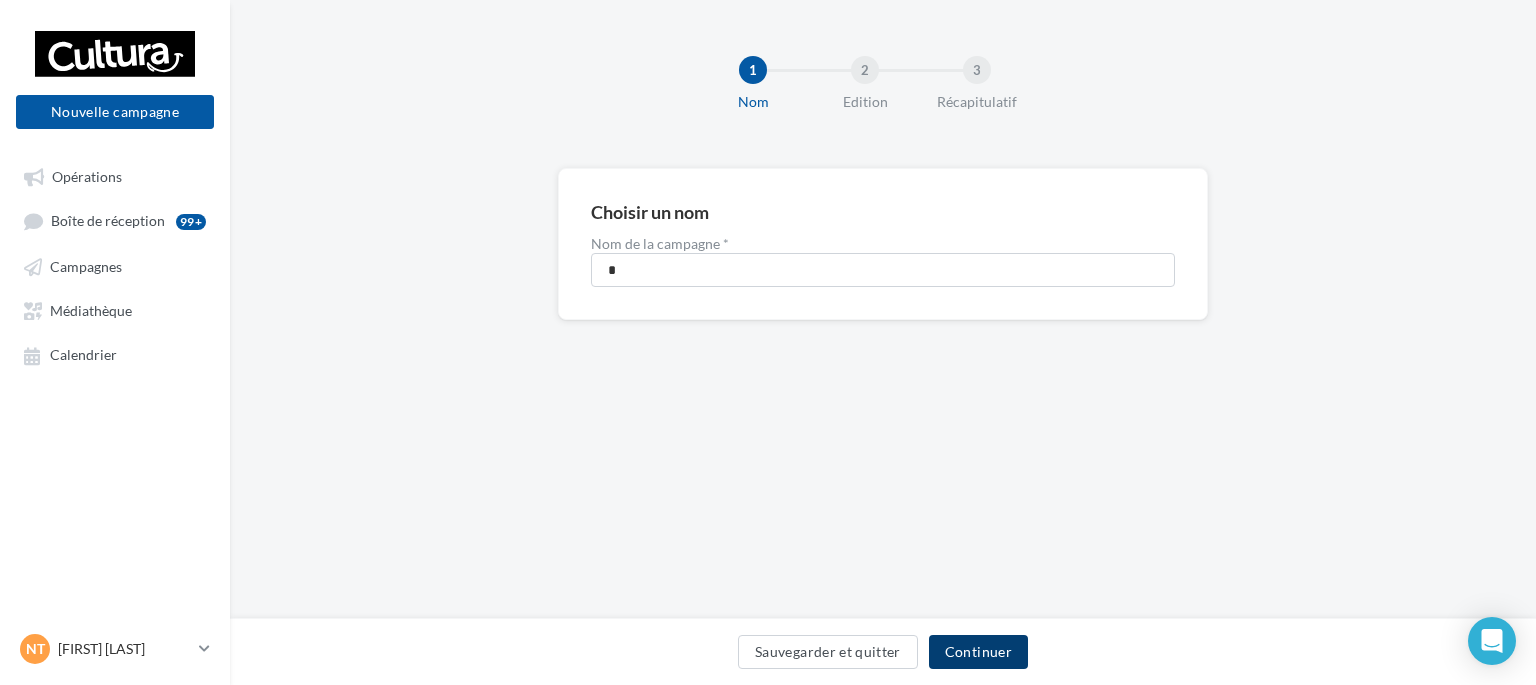 click on "Continuer" at bounding box center (978, 652) 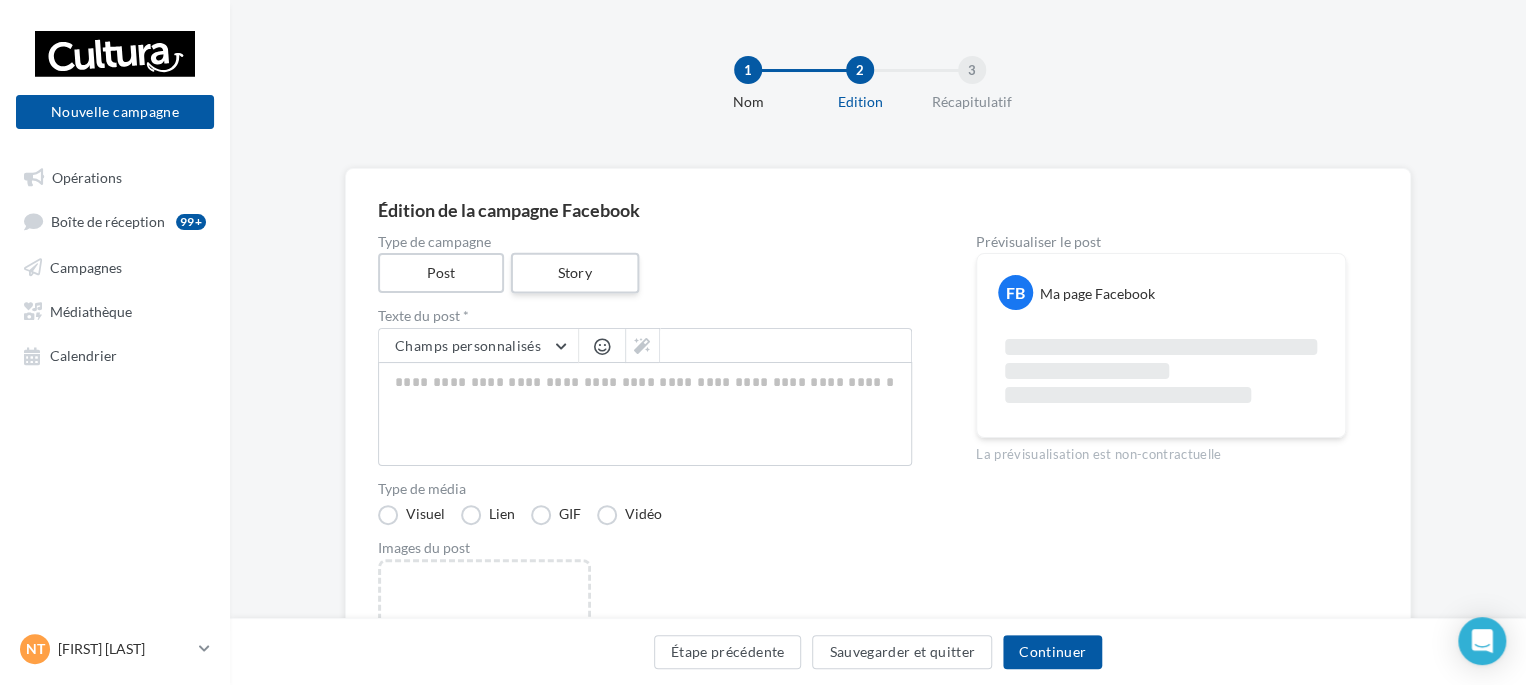 click on "Story" at bounding box center [574, 273] 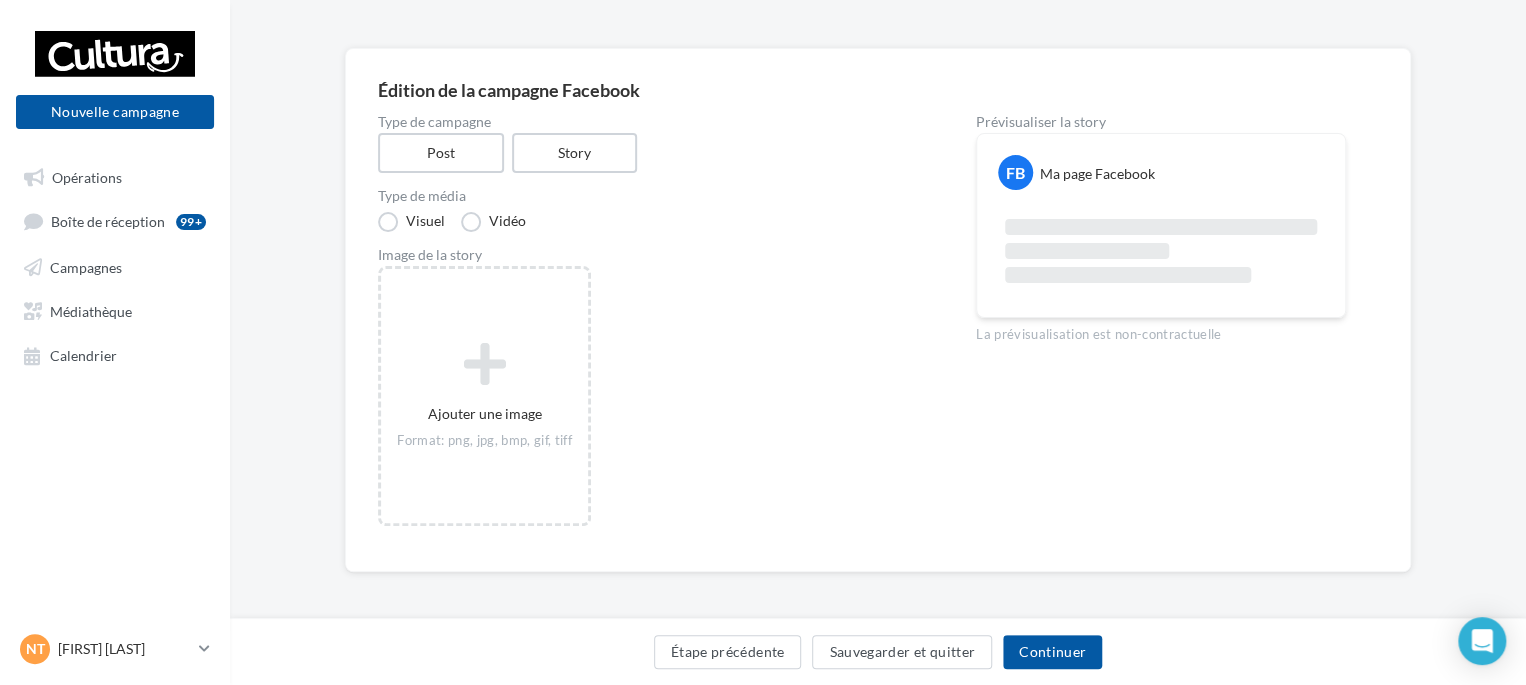 scroll, scrollTop: 124, scrollLeft: 0, axis: vertical 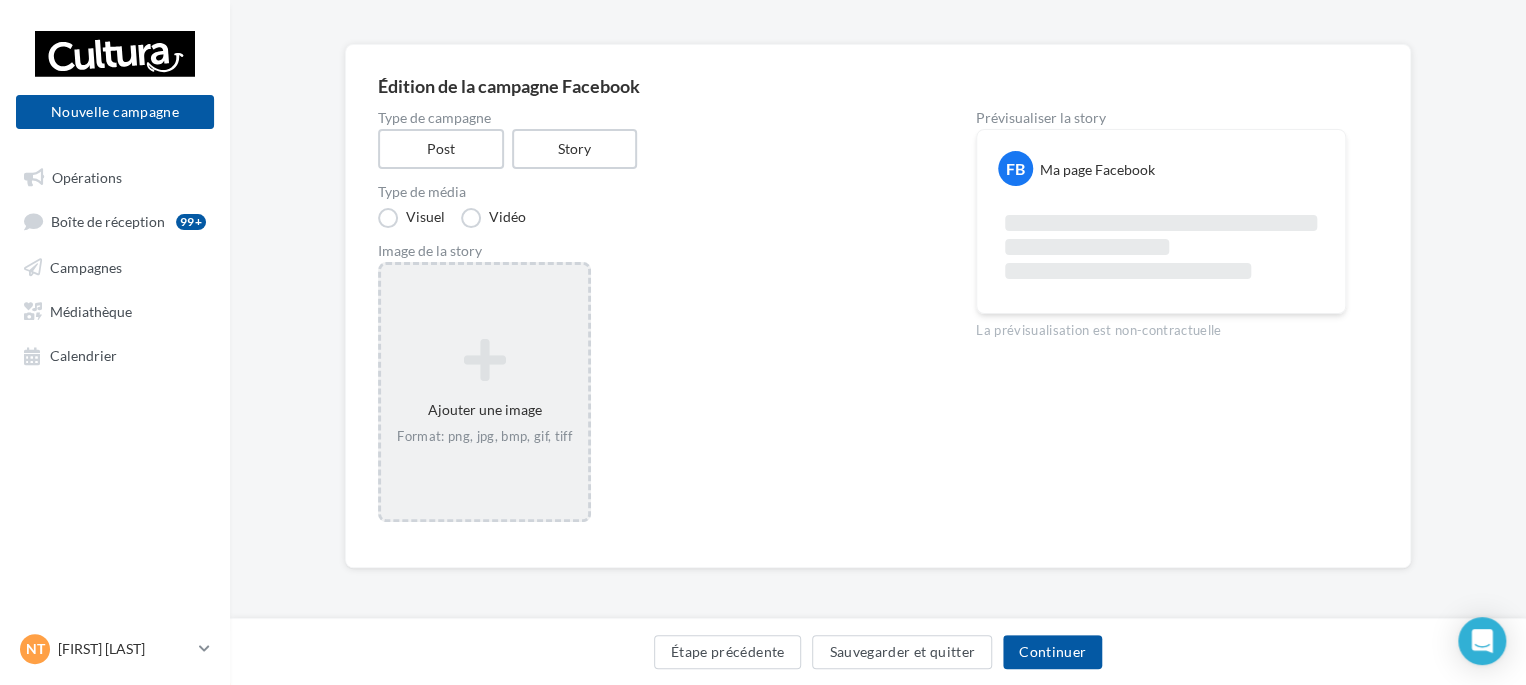 click at bounding box center (484, 360) 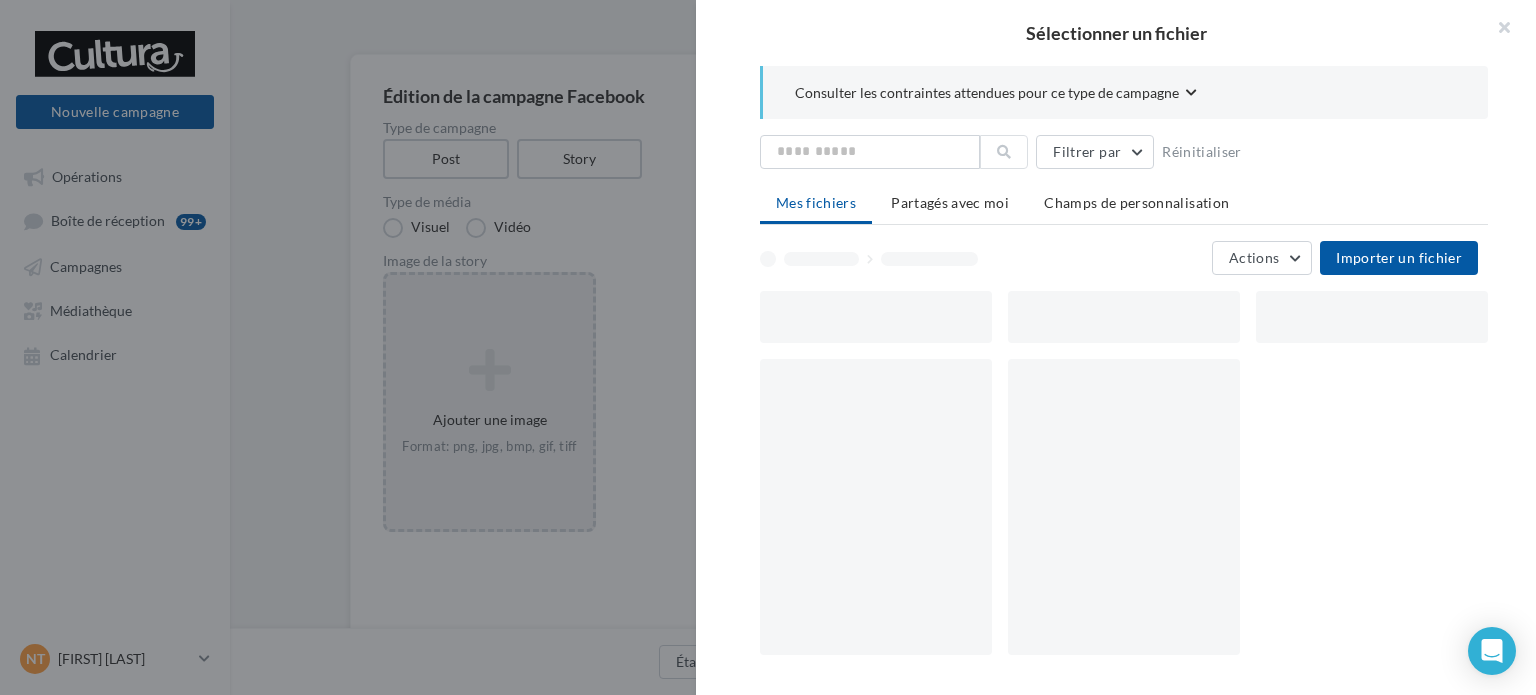 scroll, scrollTop: 124, scrollLeft: 0, axis: vertical 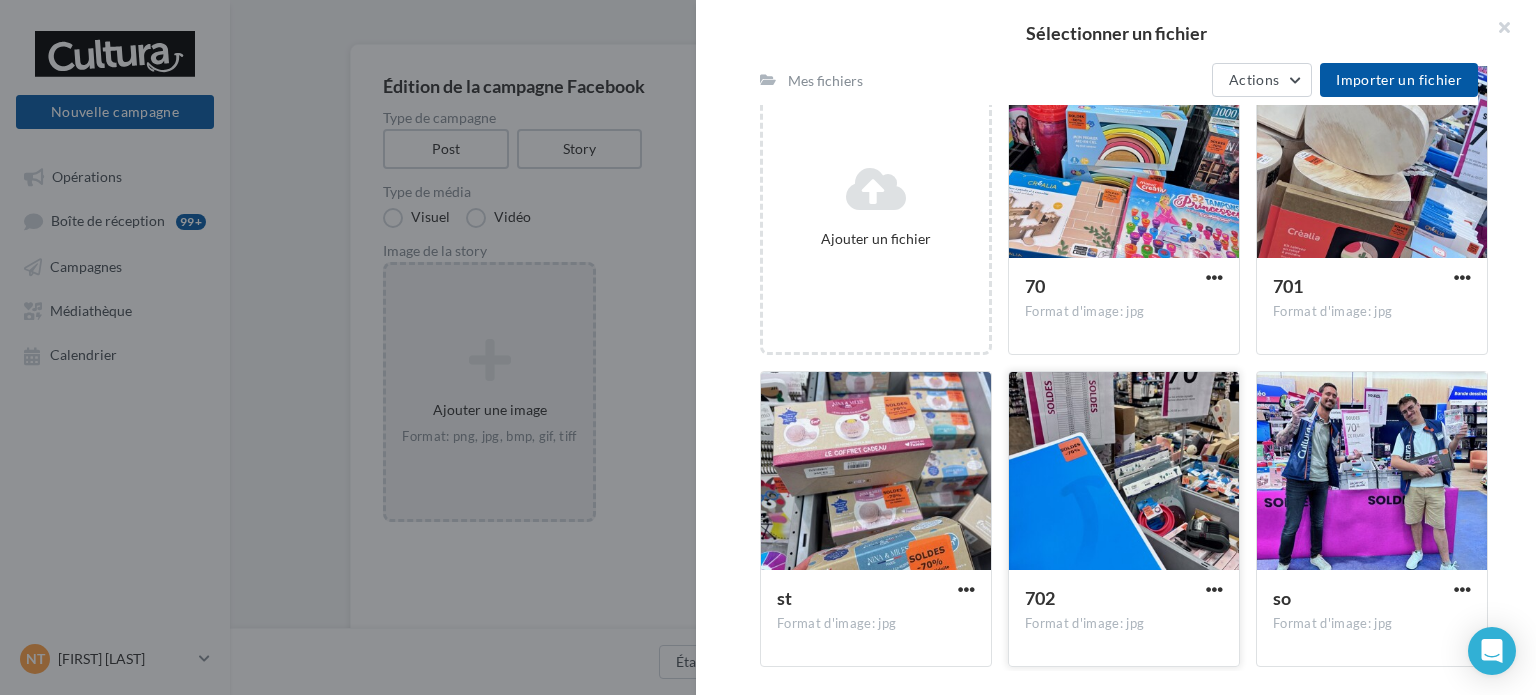 click at bounding box center [1124, 160] 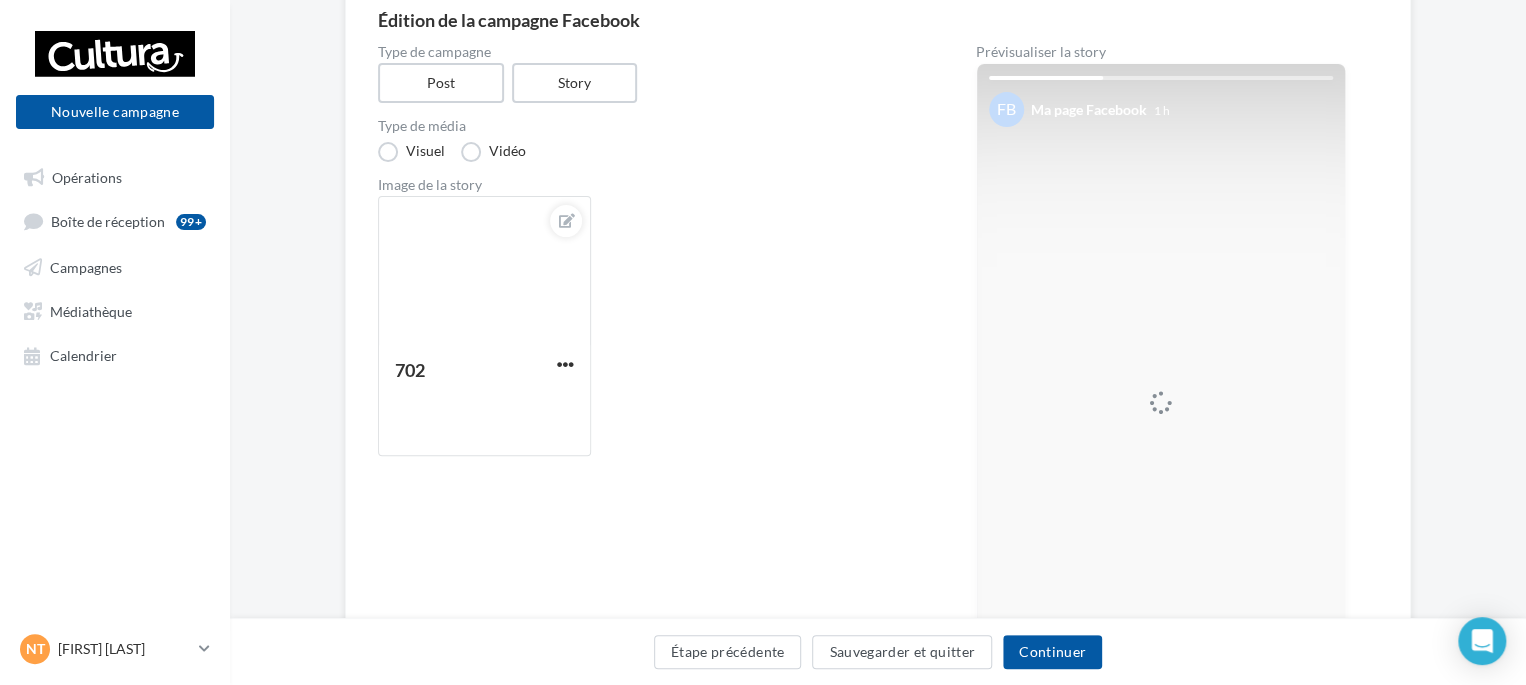 scroll, scrollTop: 324, scrollLeft: 0, axis: vertical 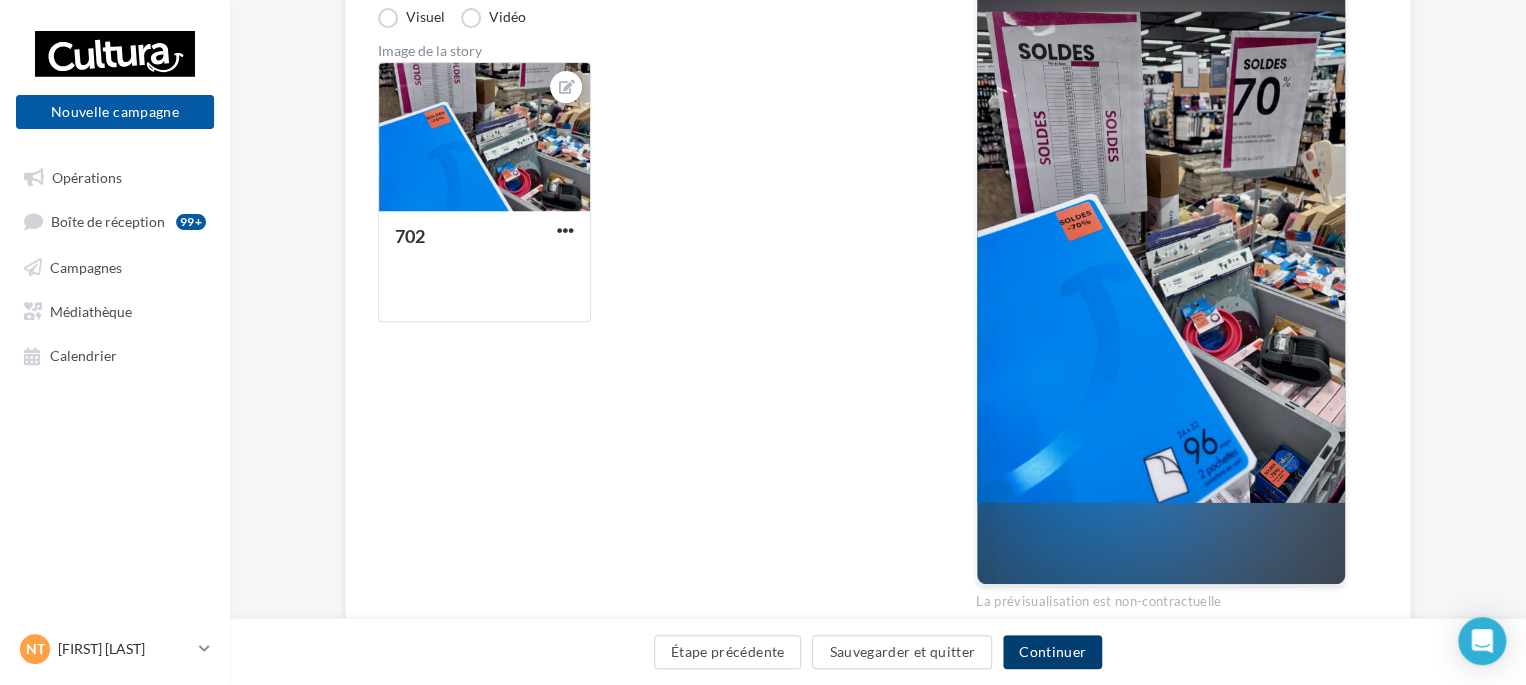 click on "Continuer" at bounding box center (1052, 652) 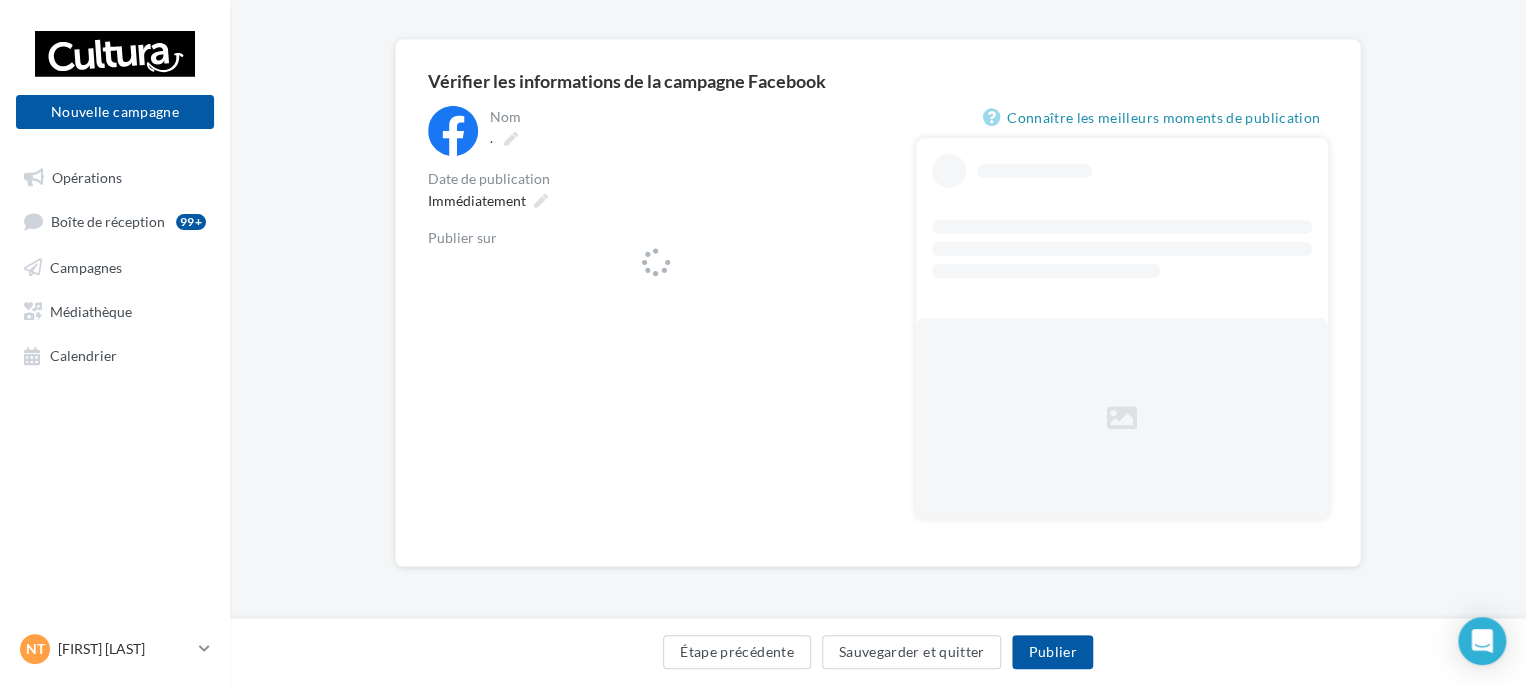 scroll, scrollTop: 128, scrollLeft: 0, axis: vertical 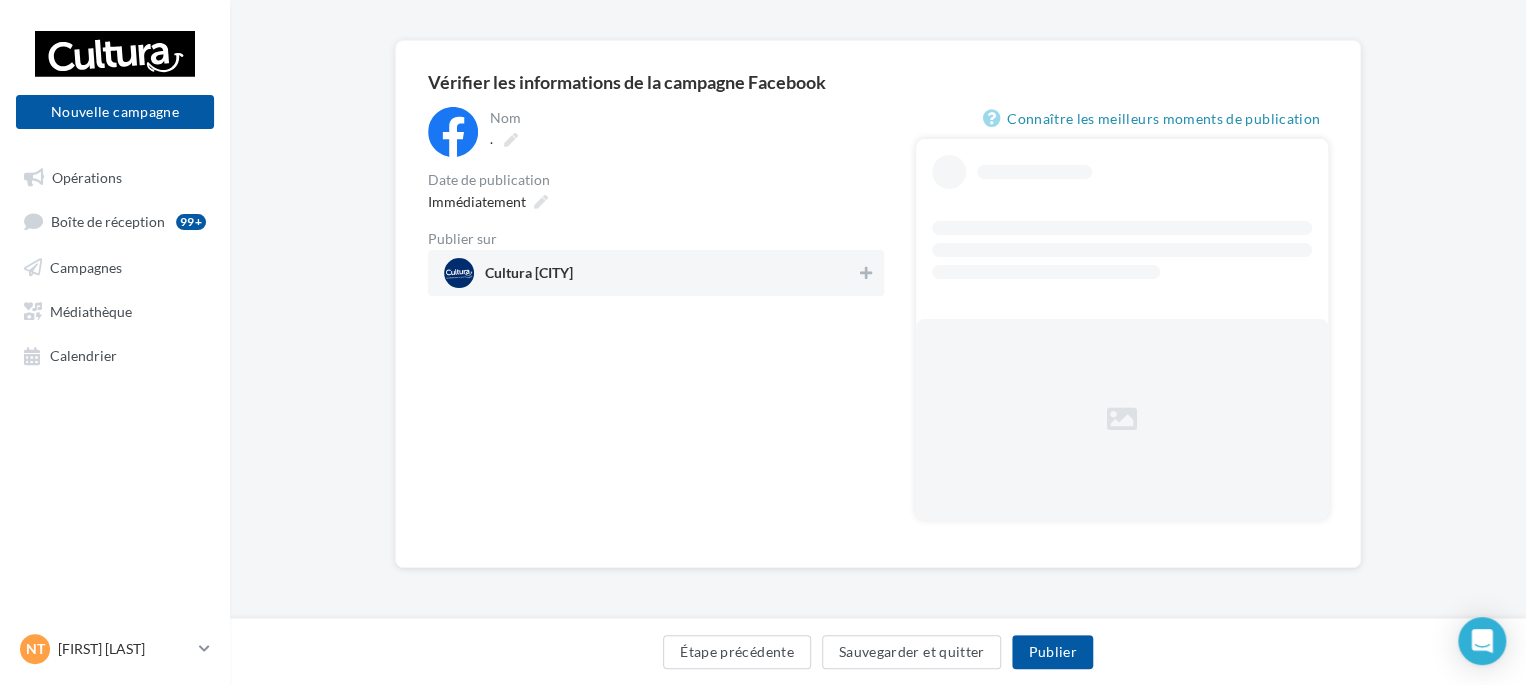 click on "Cultura Épinal (Épinal)" at bounding box center (650, 273) 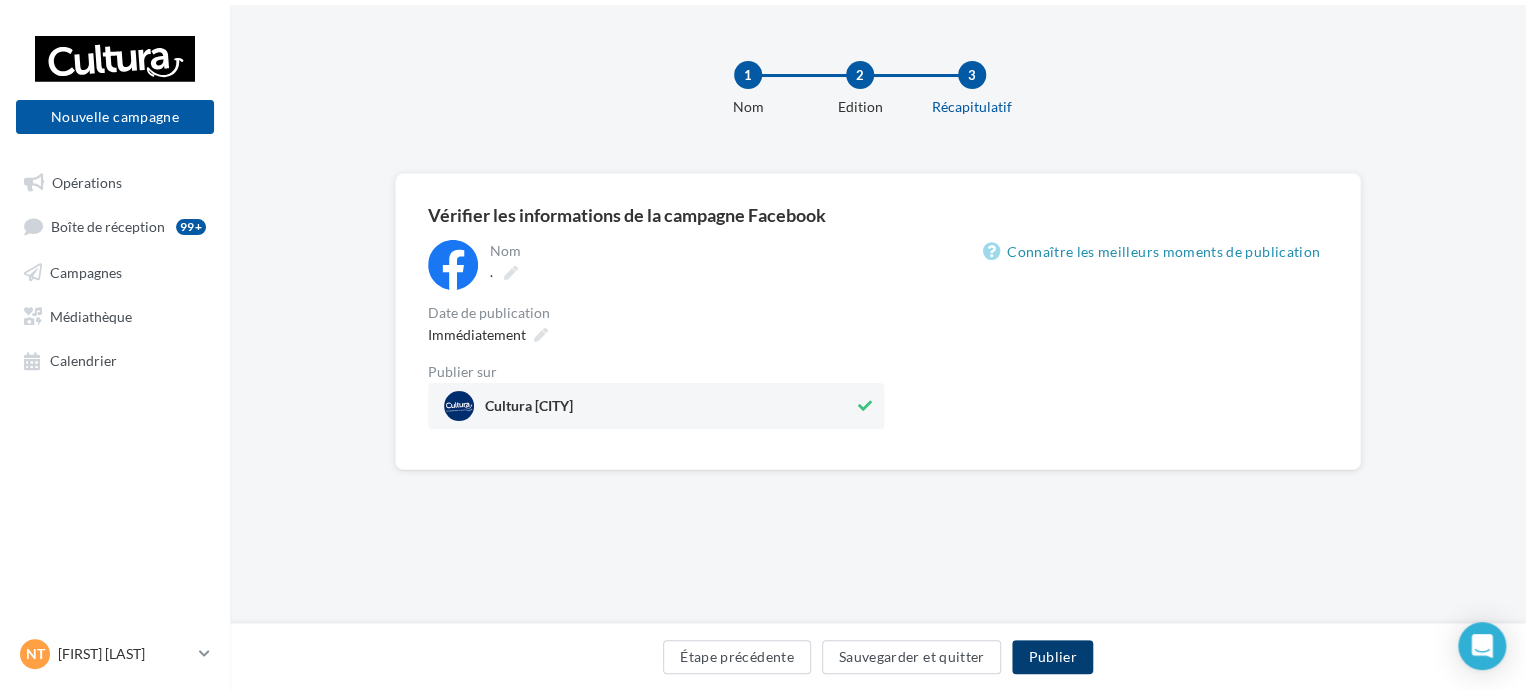 scroll, scrollTop: 0, scrollLeft: 0, axis: both 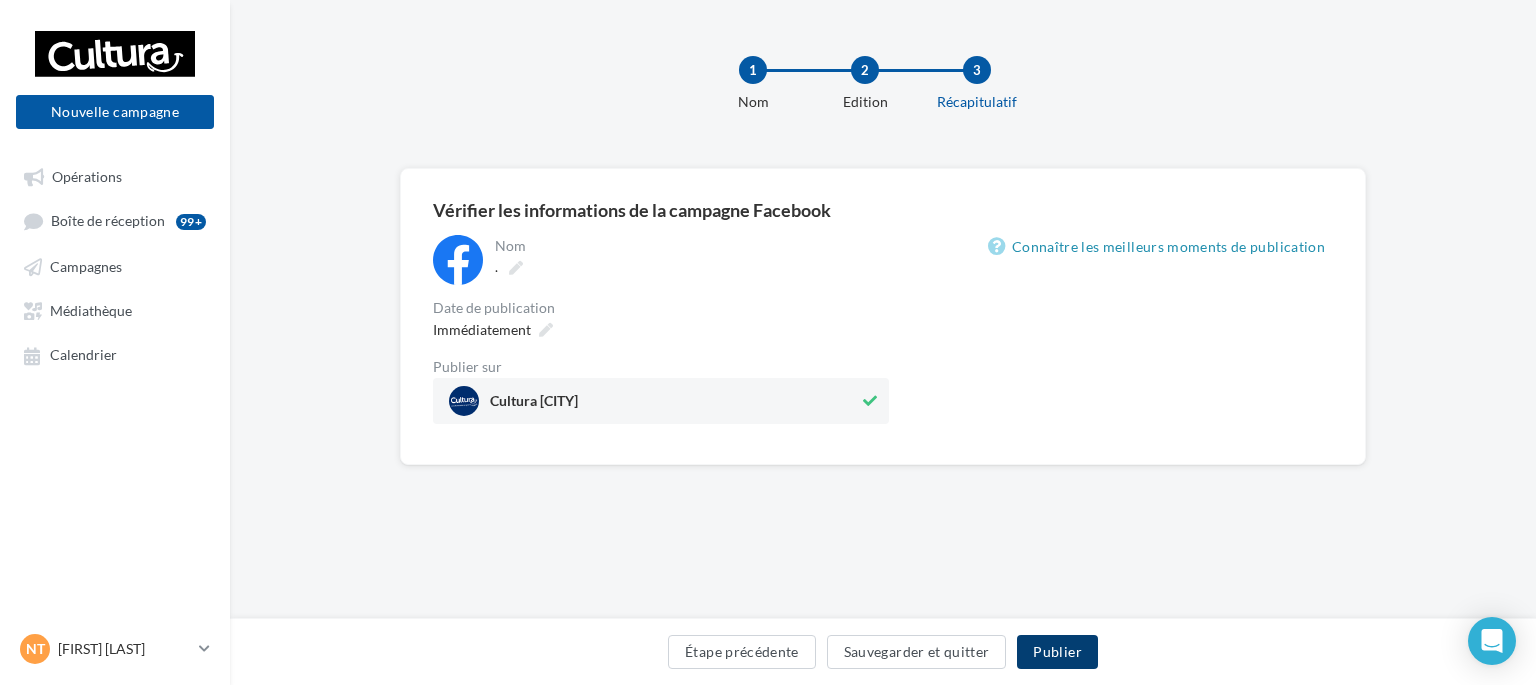 click on "Publier" at bounding box center [1057, 652] 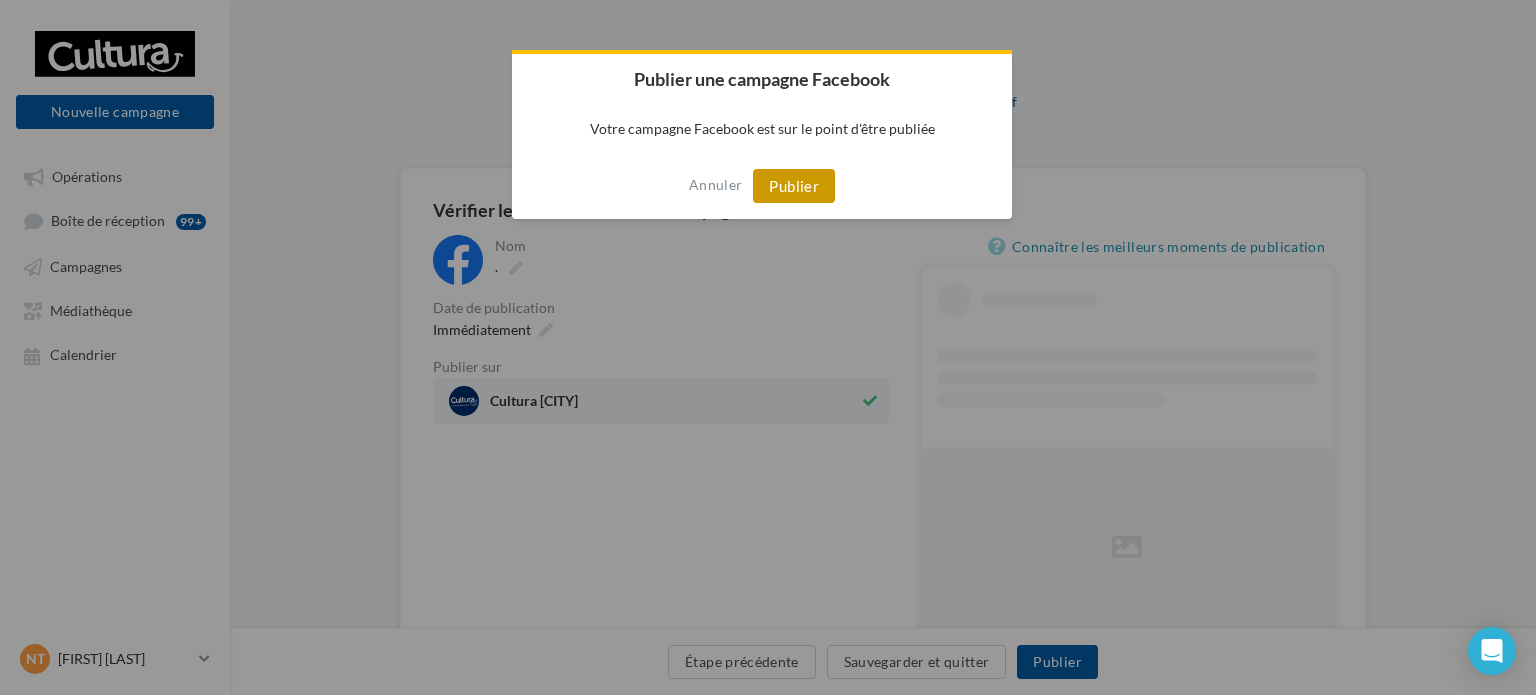 click on "Publier" at bounding box center (794, 186) 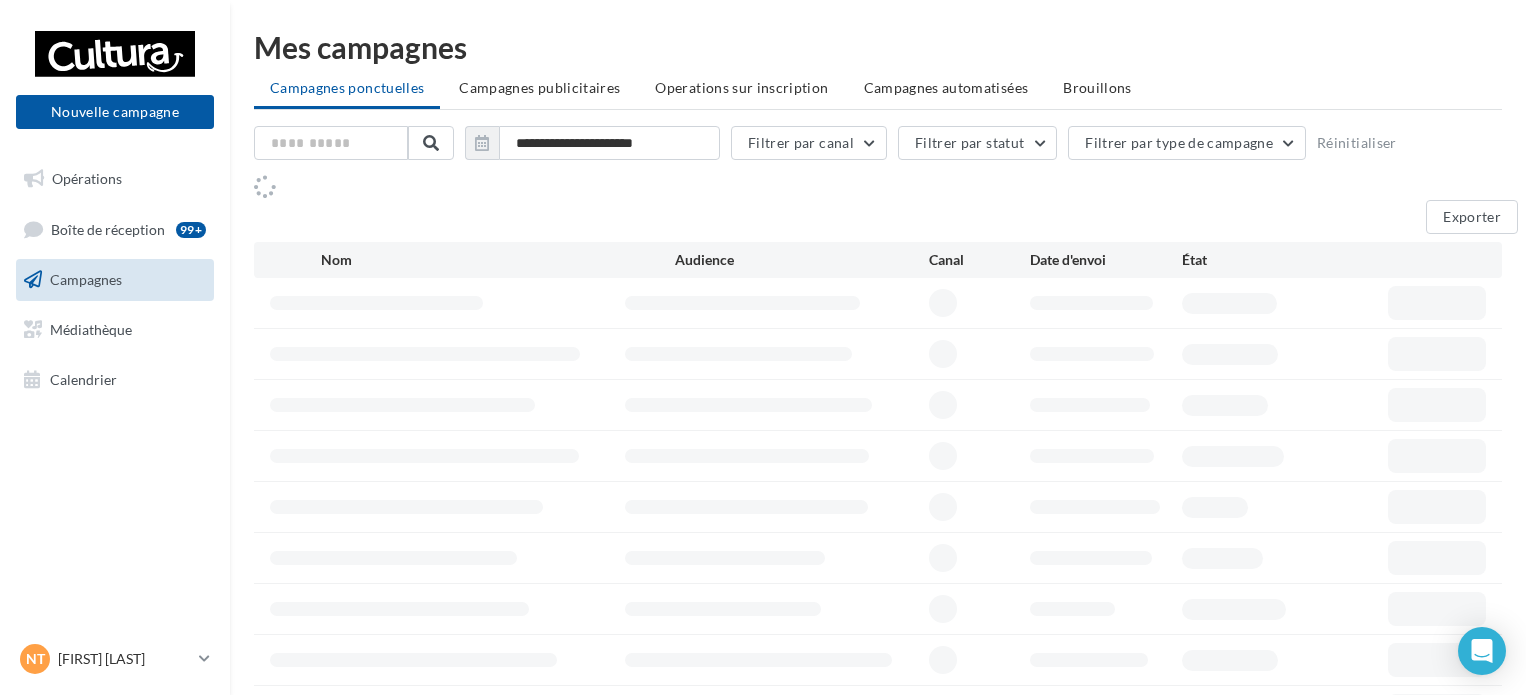 scroll, scrollTop: 0, scrollLeft: 0, axis: both 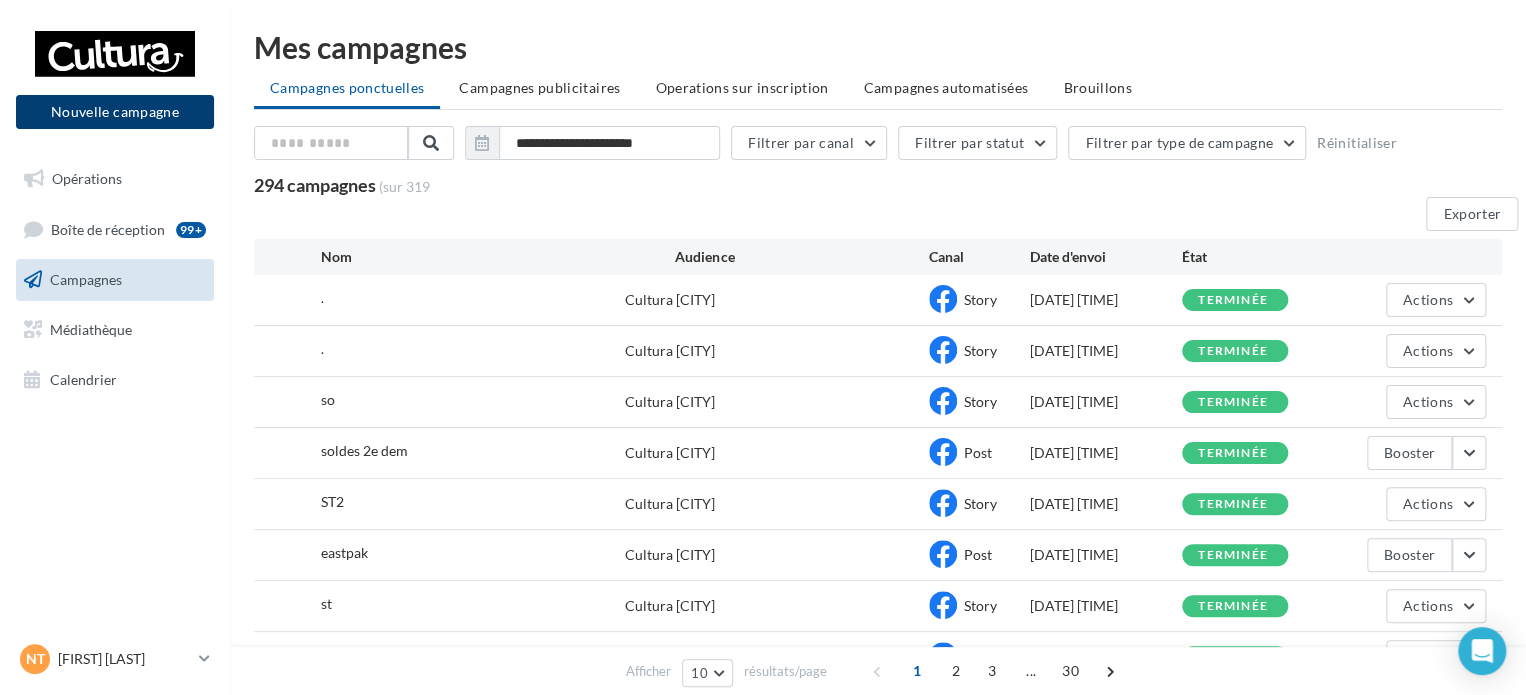 click on "Nouvelle campagne" at bounding box center (115, 112) 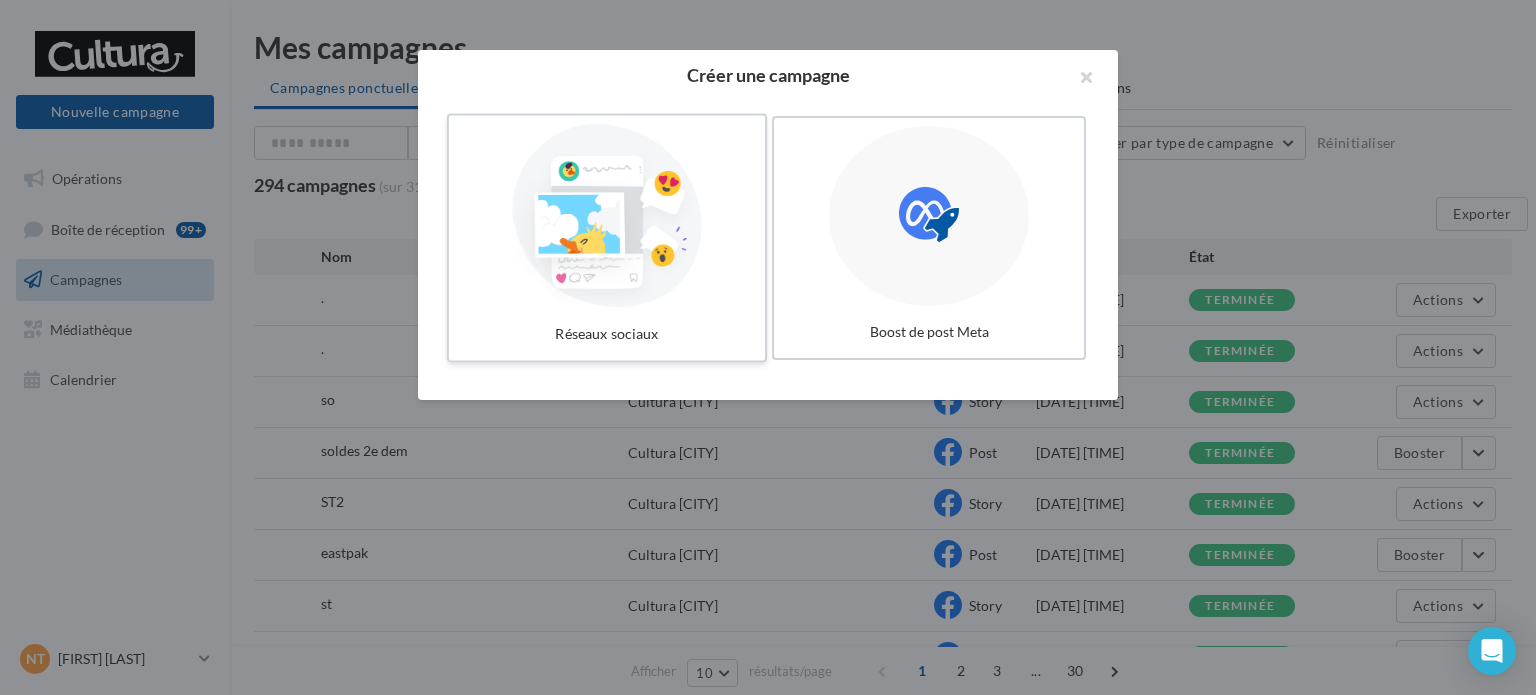 click at bounding box center [607, 216] 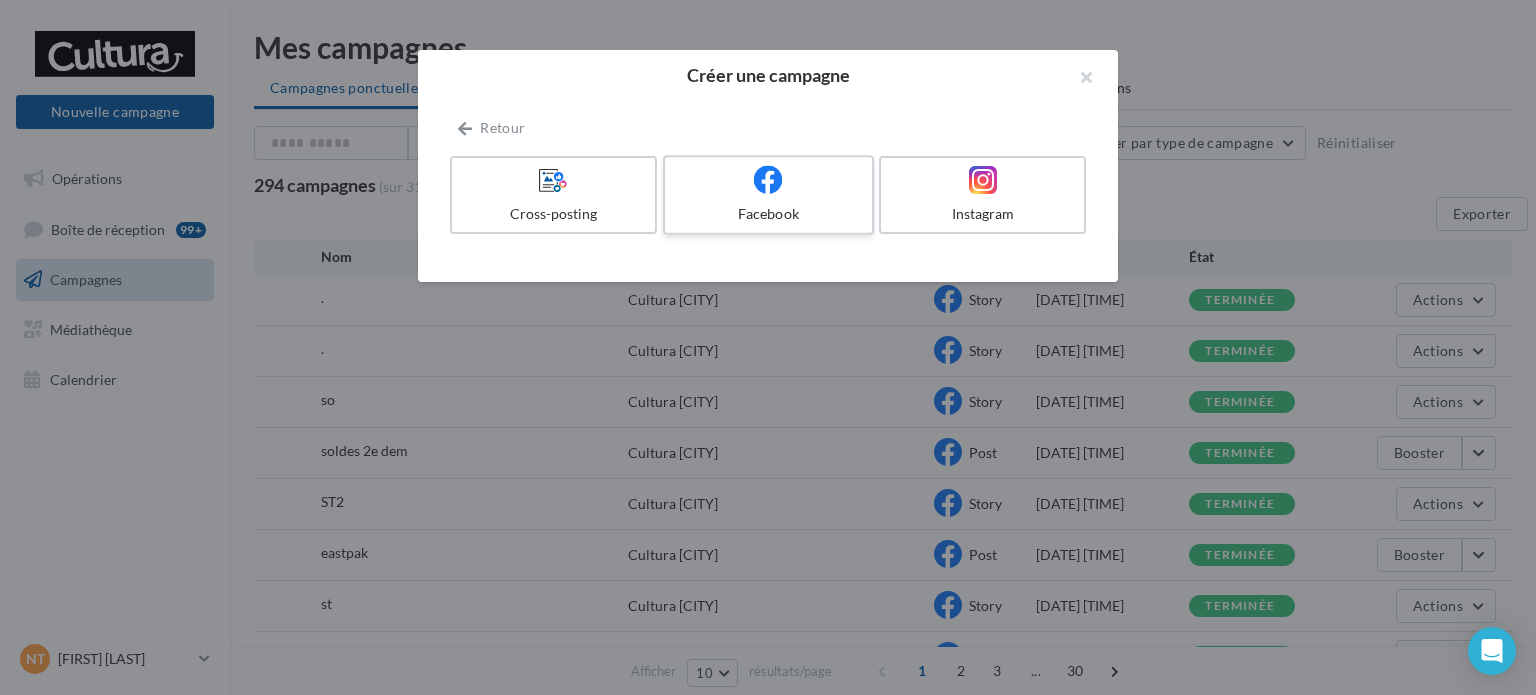 click on "Facebook" at bounding box center (768, 214) 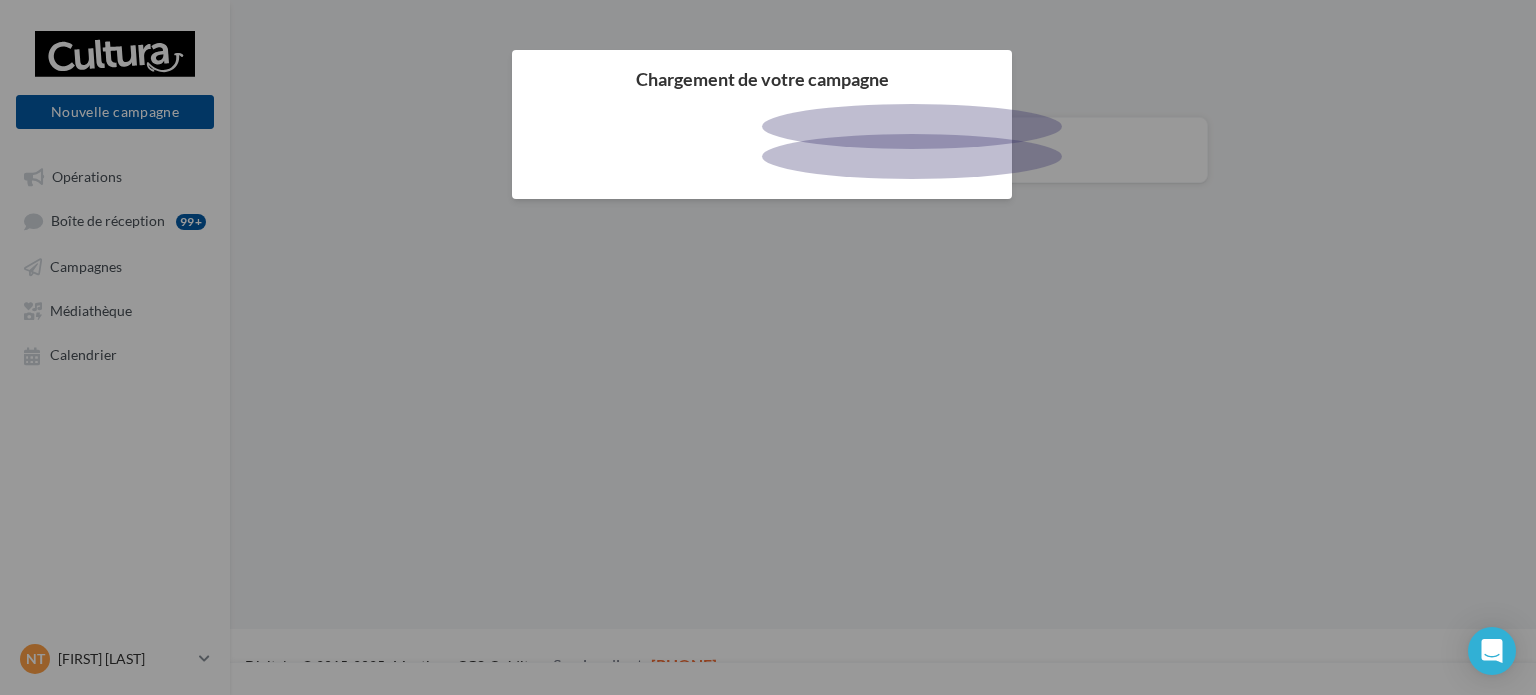 scroll, scrollTop: 0, scrollLeft: 0, axis: both 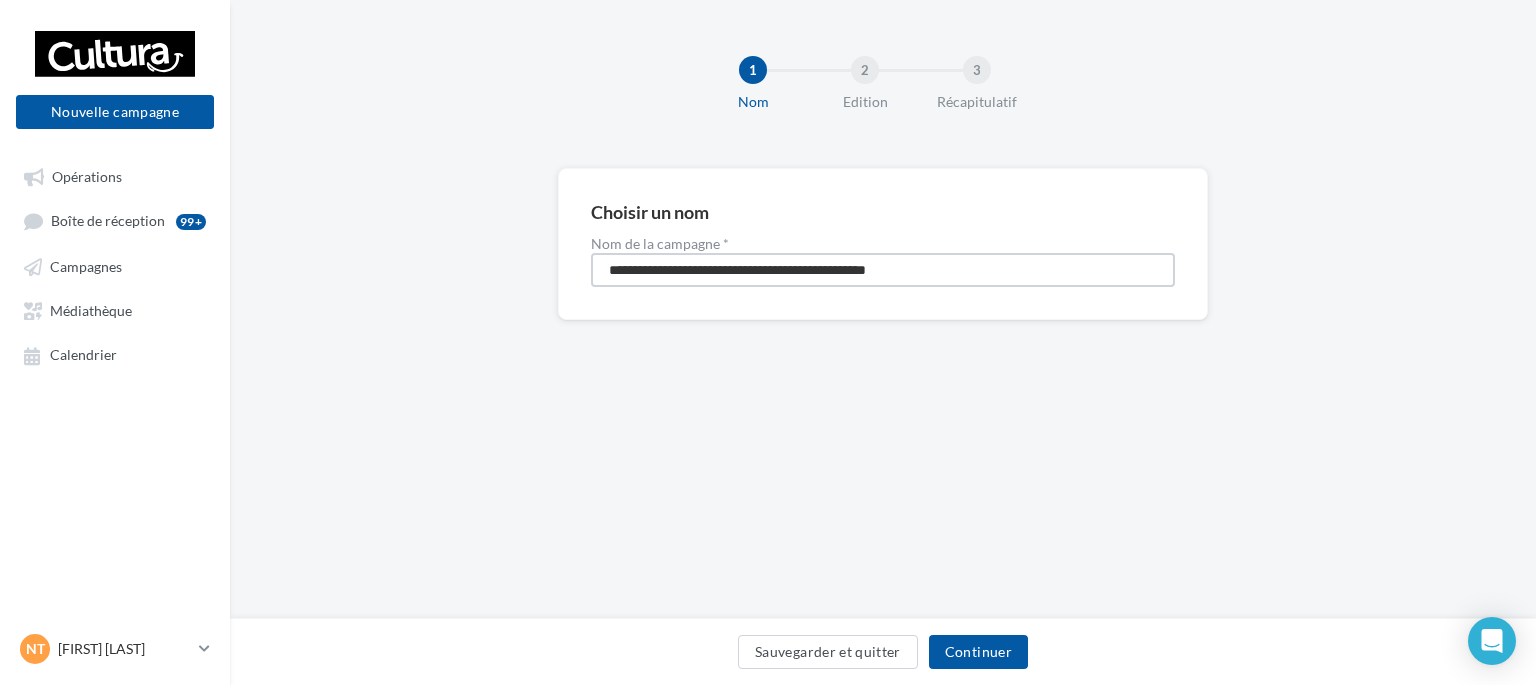 click on "**********" at bounding box center (883, 270) 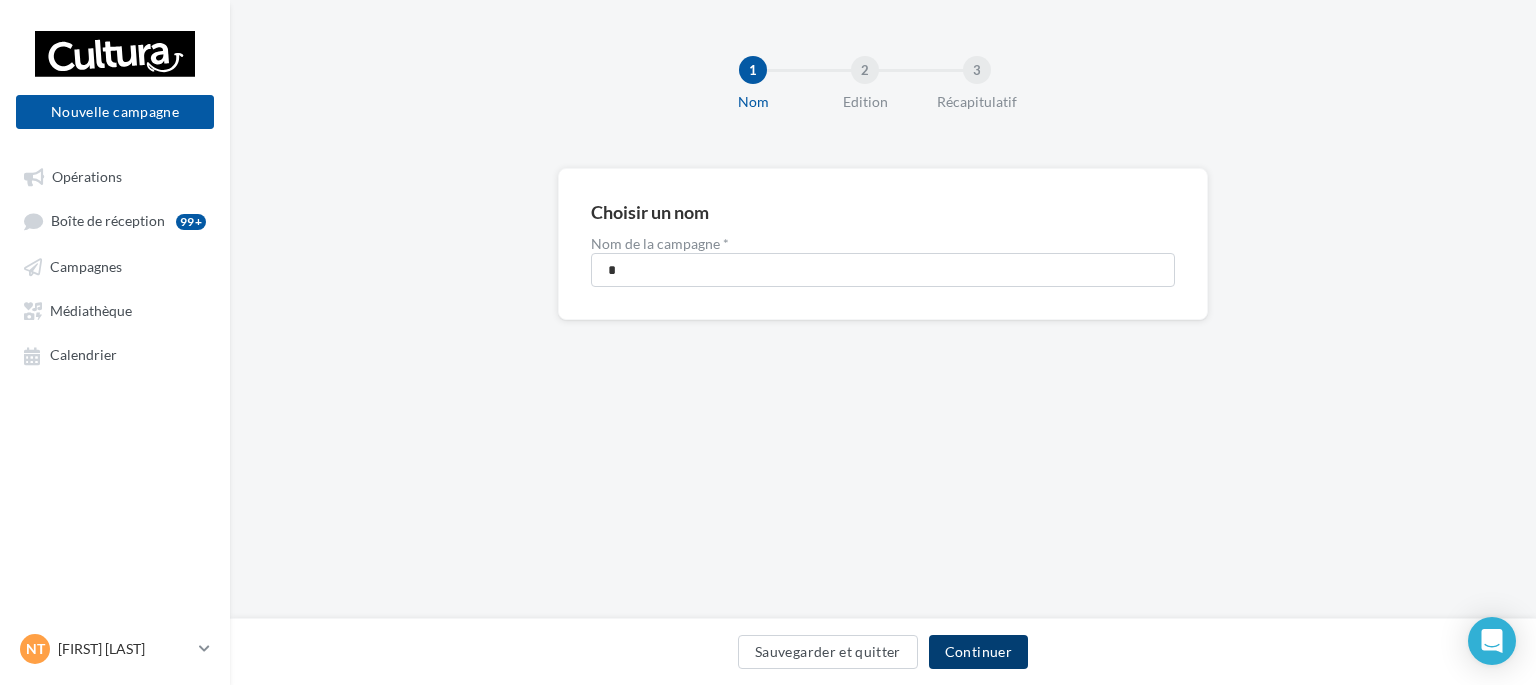 click on "Continuer" at bounding box center [978, 652] 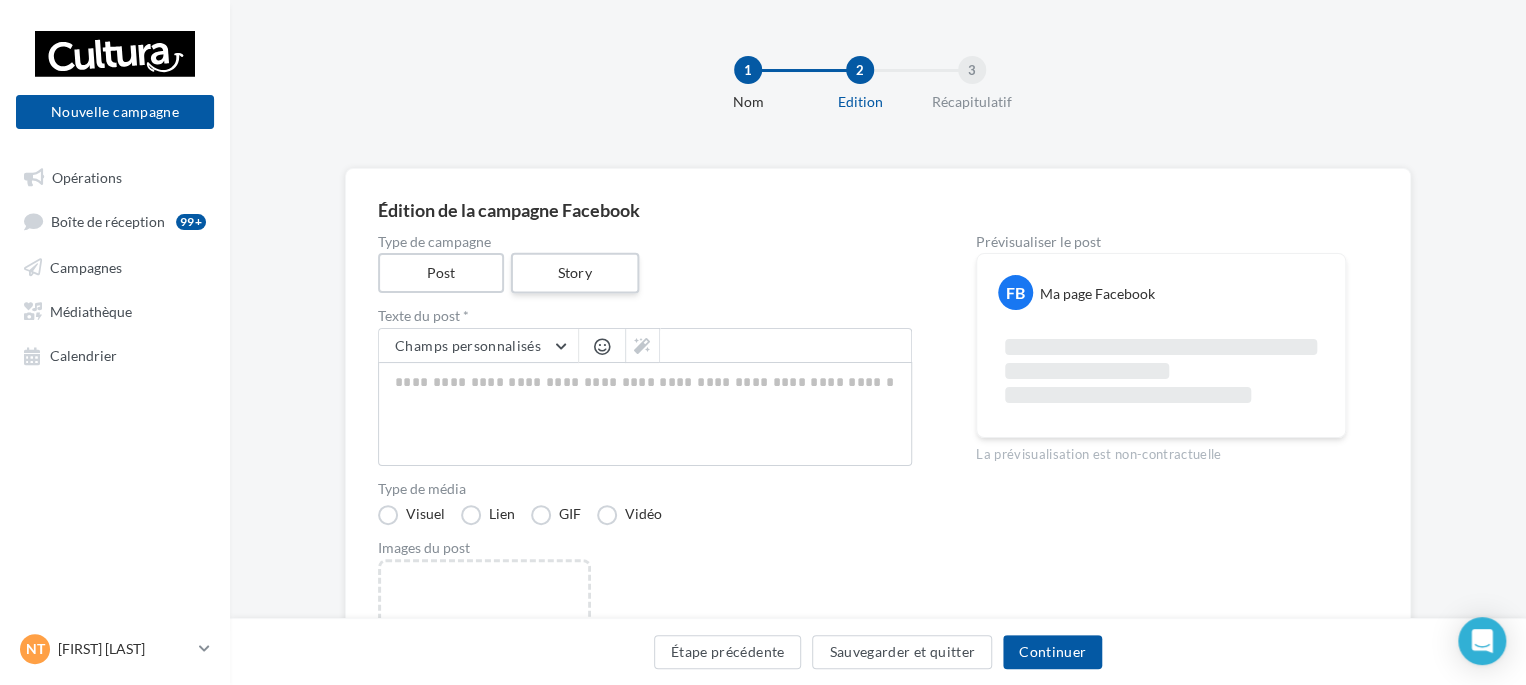 click on "Story" at bounding box center (574, 273) 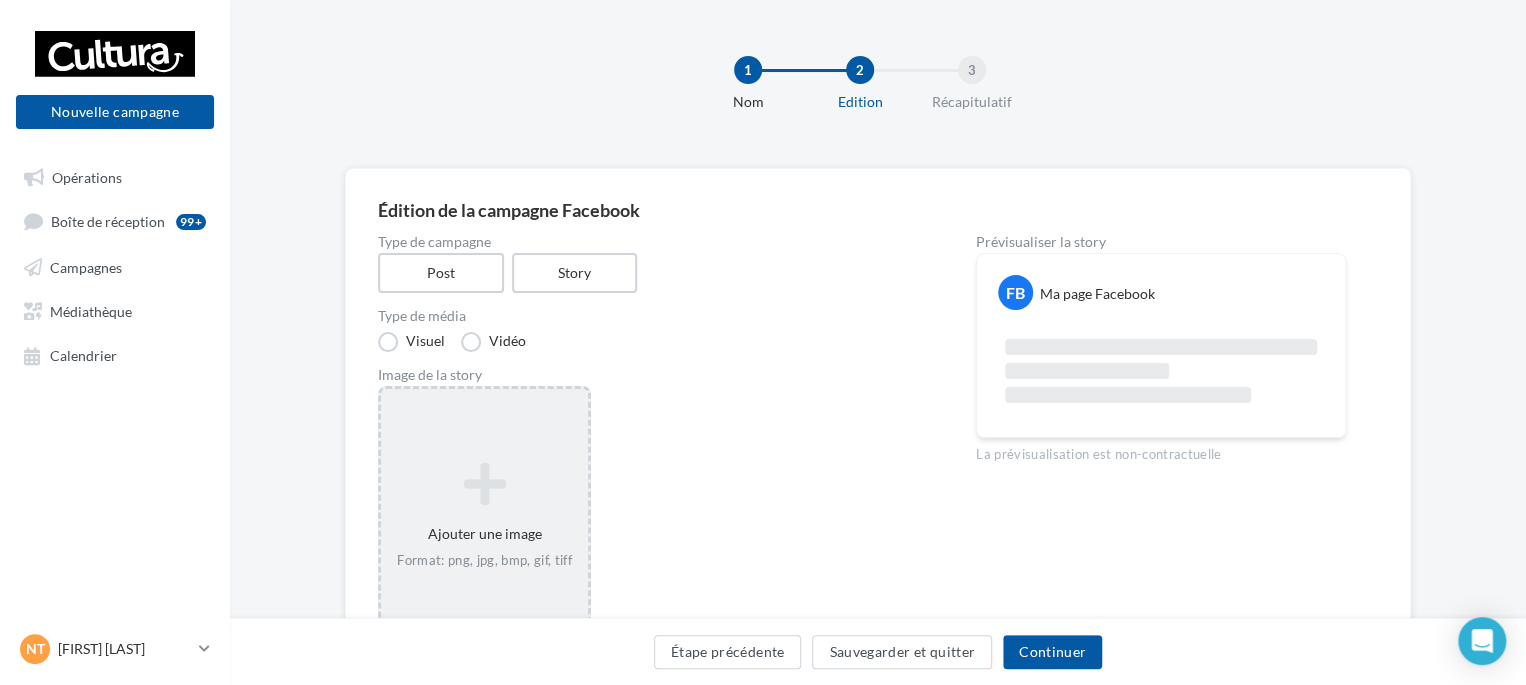 click at bounding box center (484, 484) 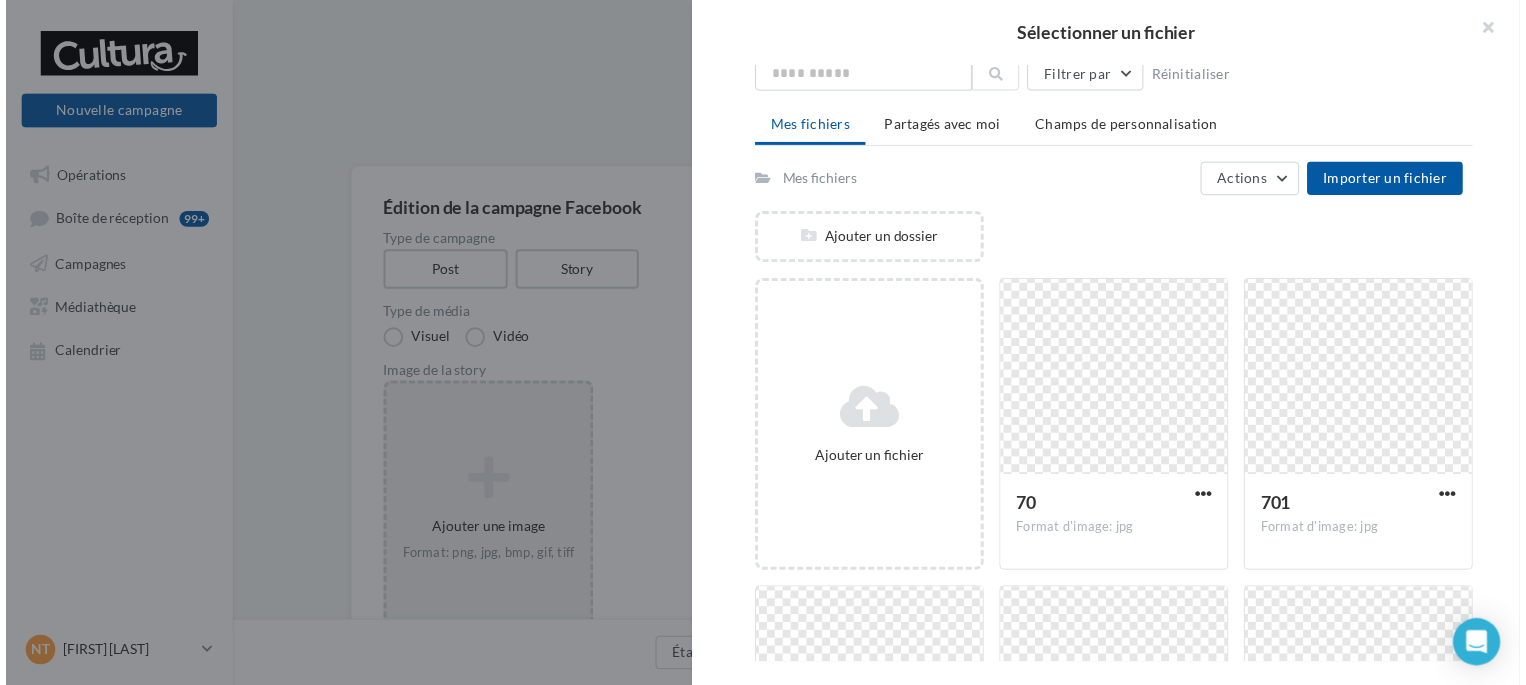 scroll, scrollTop: 300, scrollLeft: 0, axis: vertical 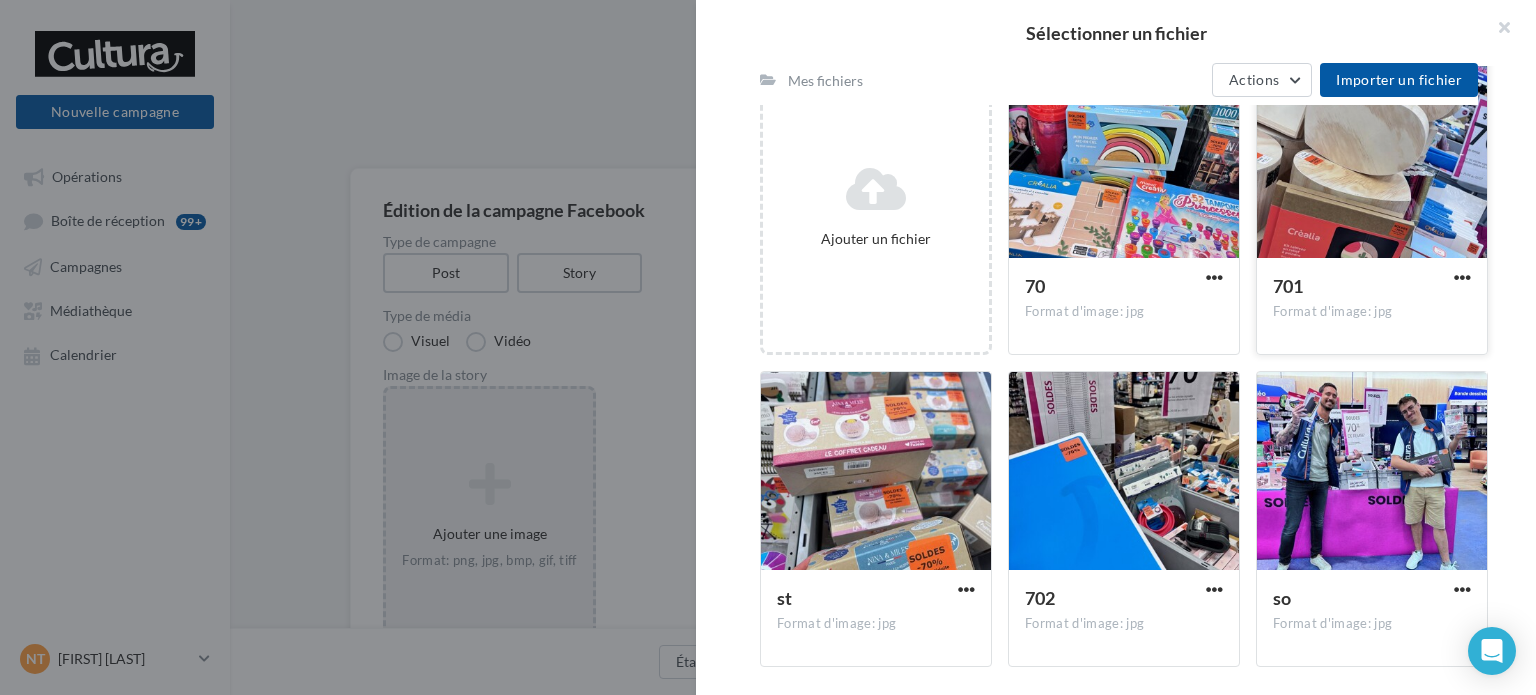 click at bounding box center (1124, 160) 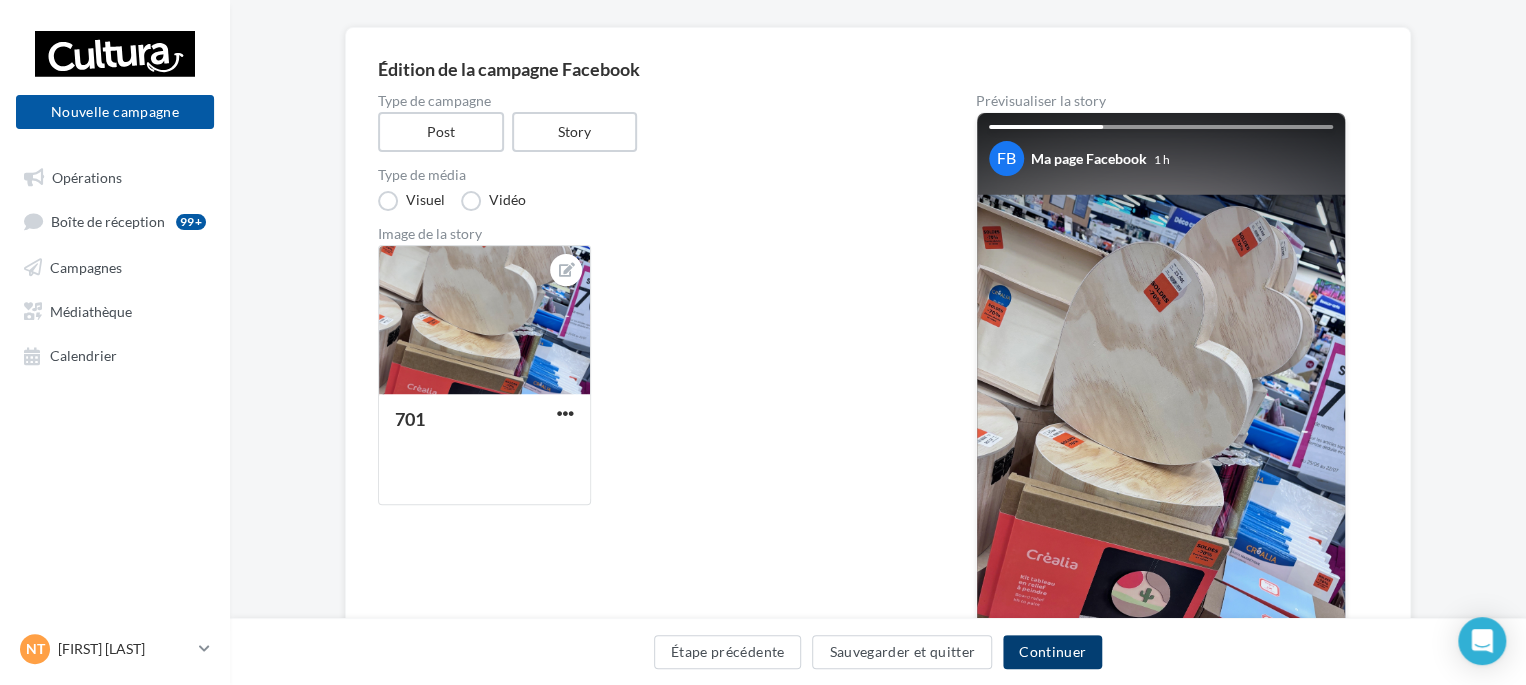 scroll, scrollTop: 200, scrollLeft: 0, axis: vertical 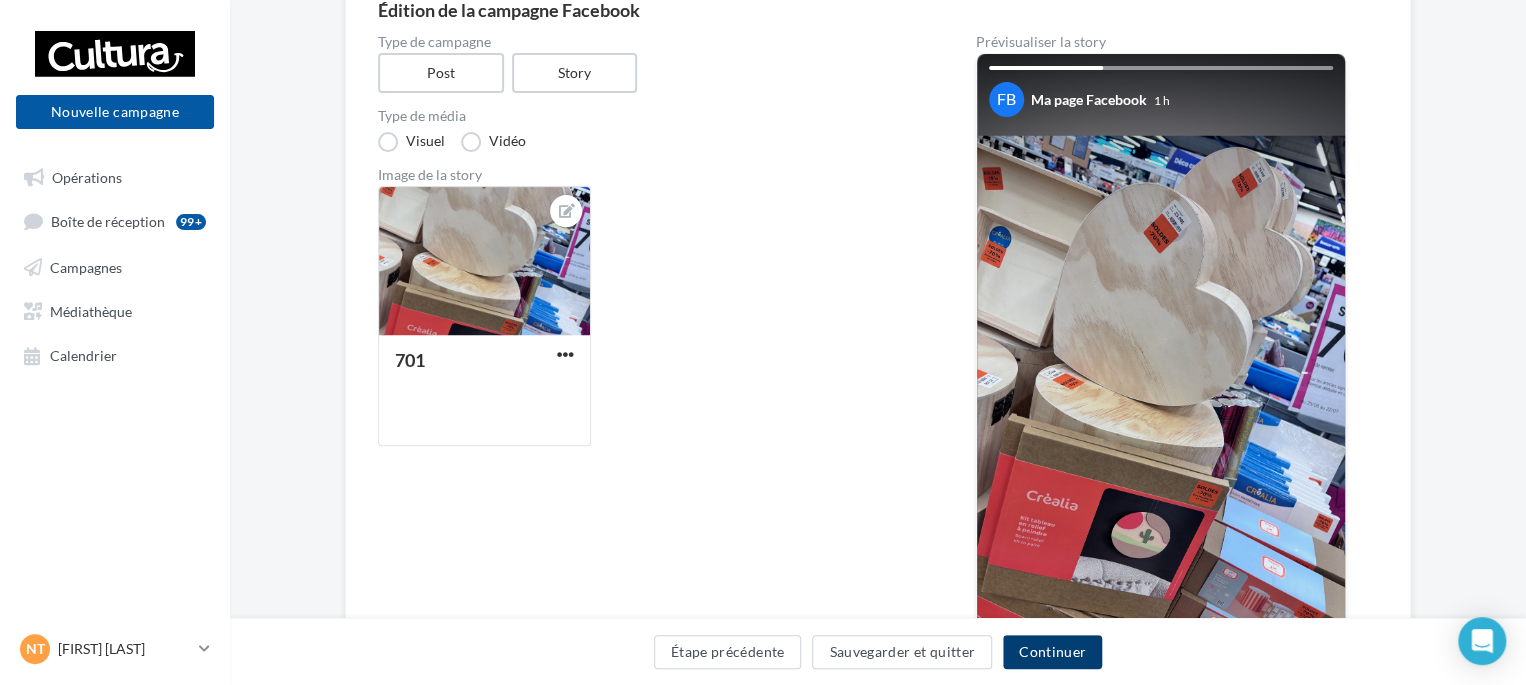 click on "Continuer" at bounding box center (1052, 652) 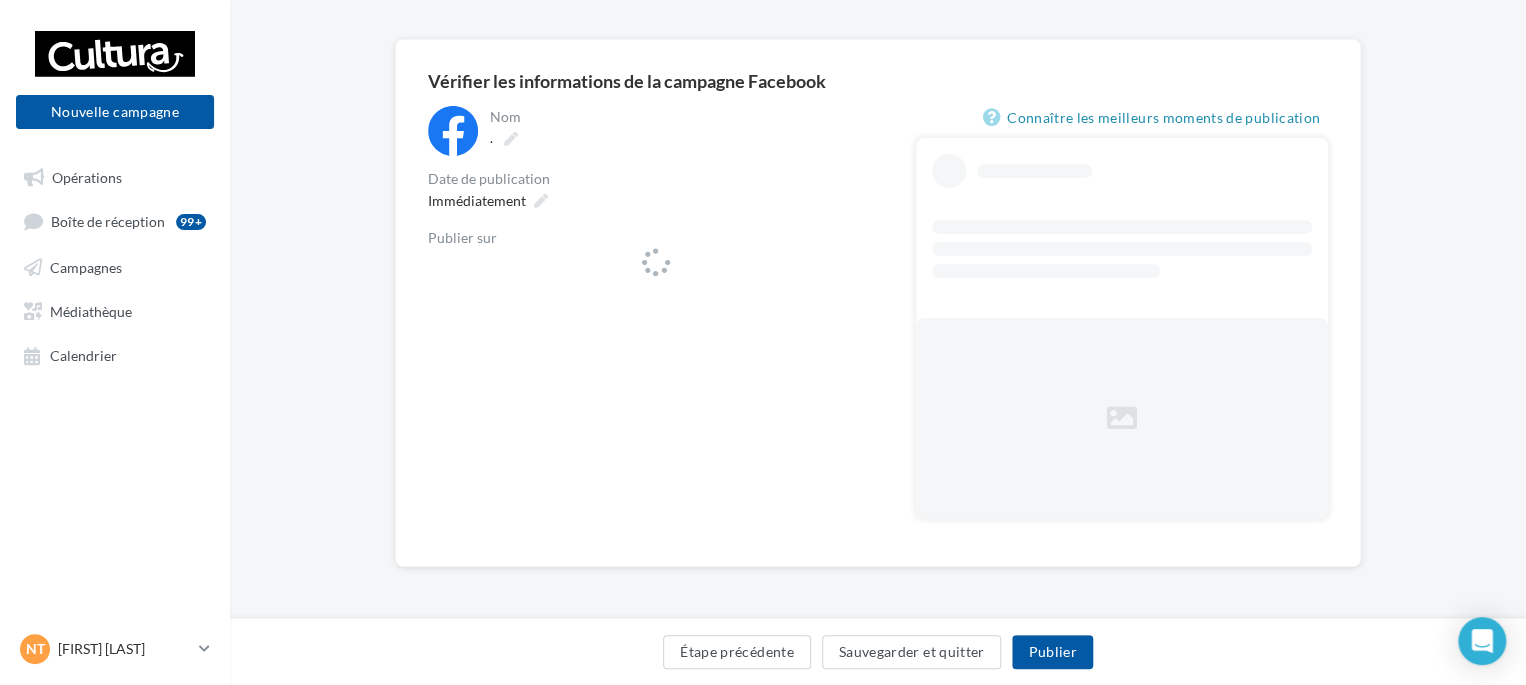 scroll, scrollTop: 128, scrollLeft: 0, axis: vertical 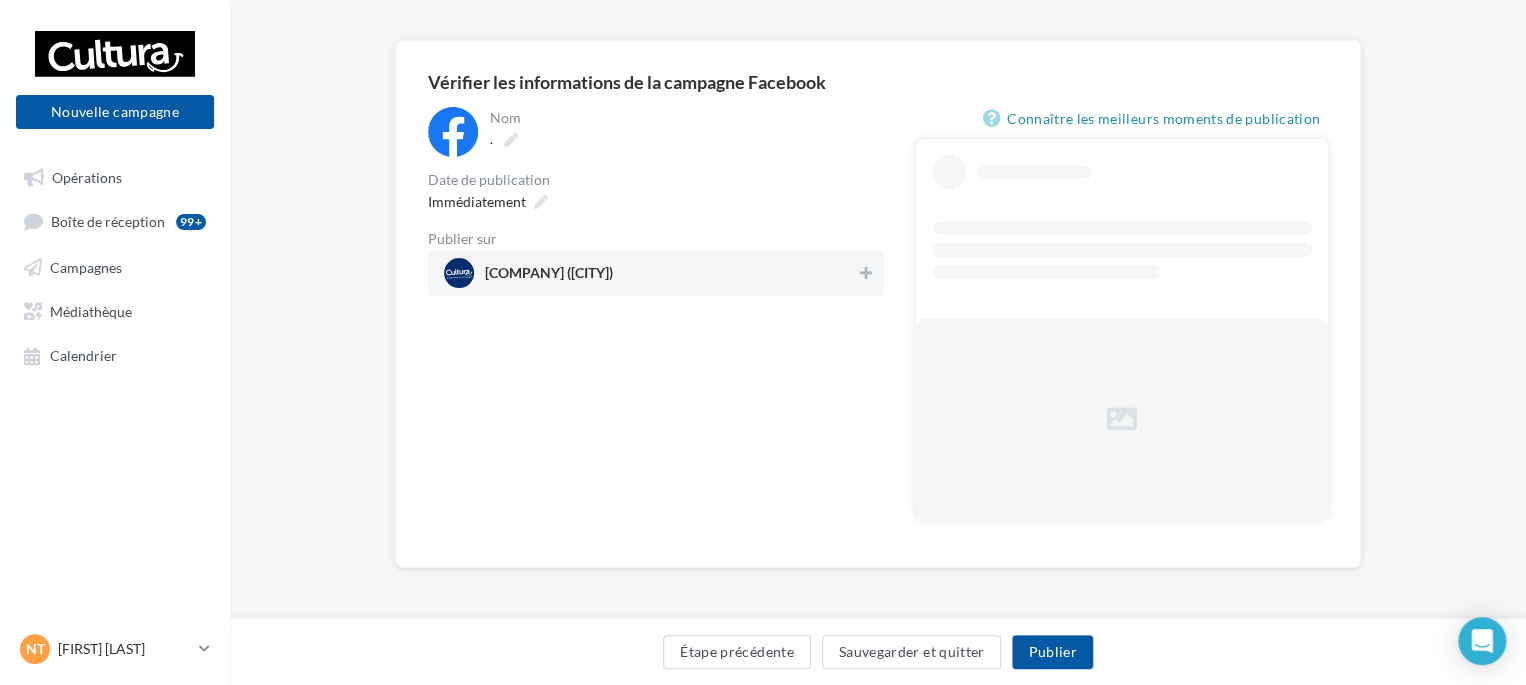 click on "Cultura Épinal (Épinal)" at bounding box center (650, 273) 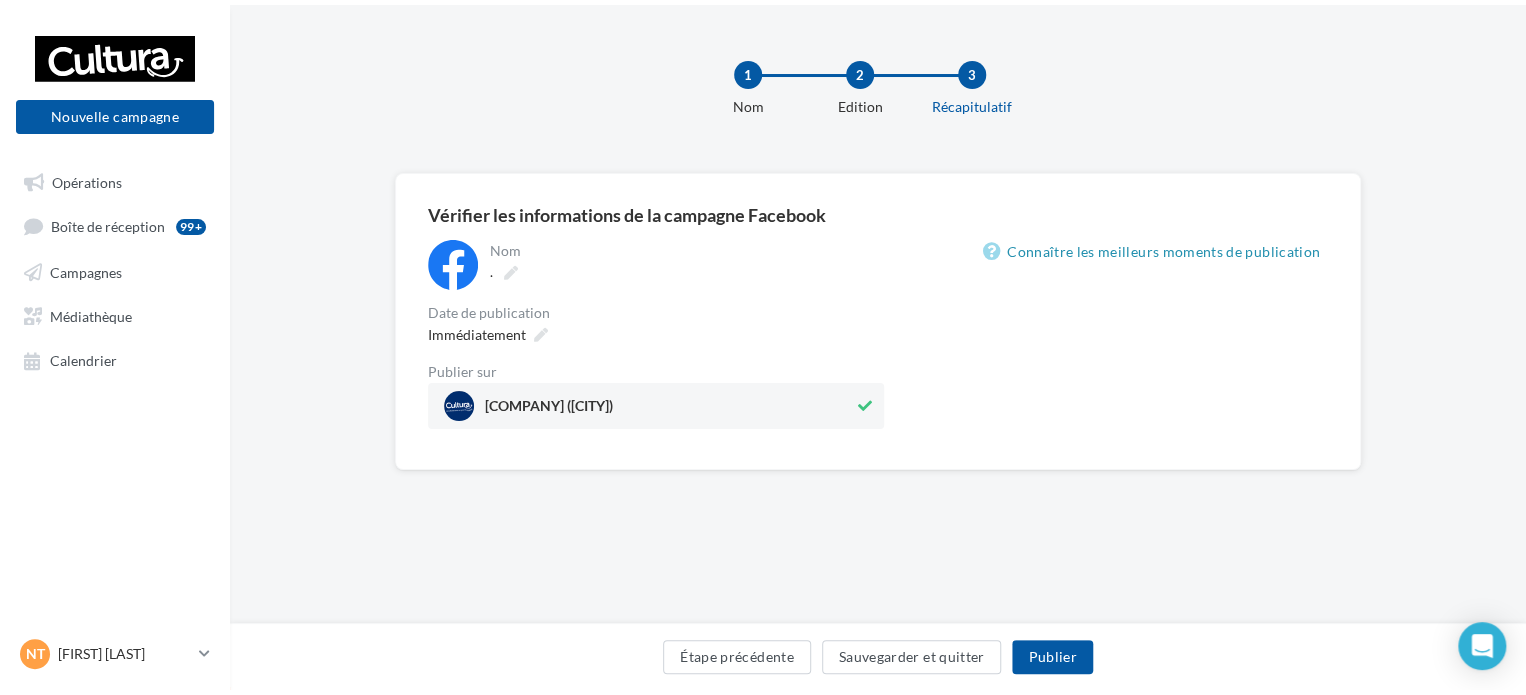 scroll, scrollTop: 0, scrollLeft: 0, axis: both 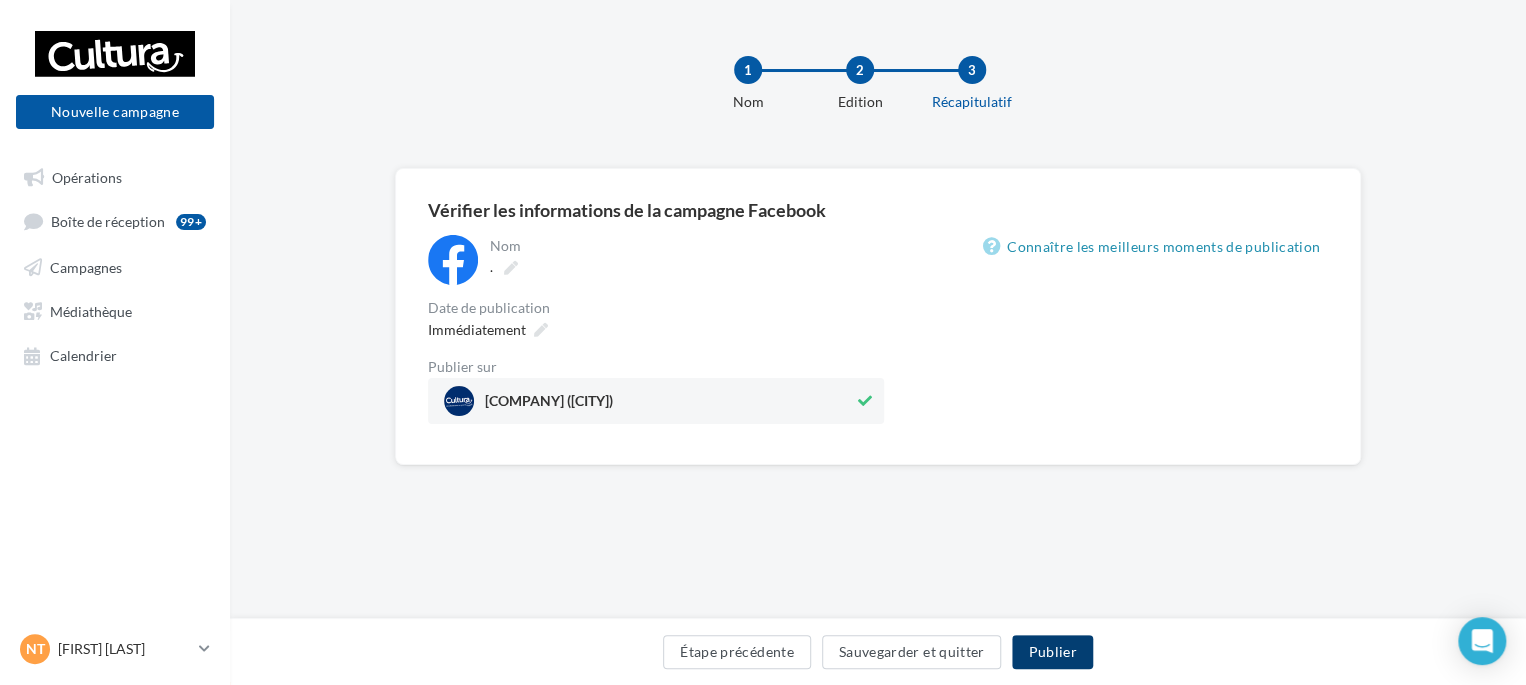 click on "Publier" at bounding box center [1052, 652] 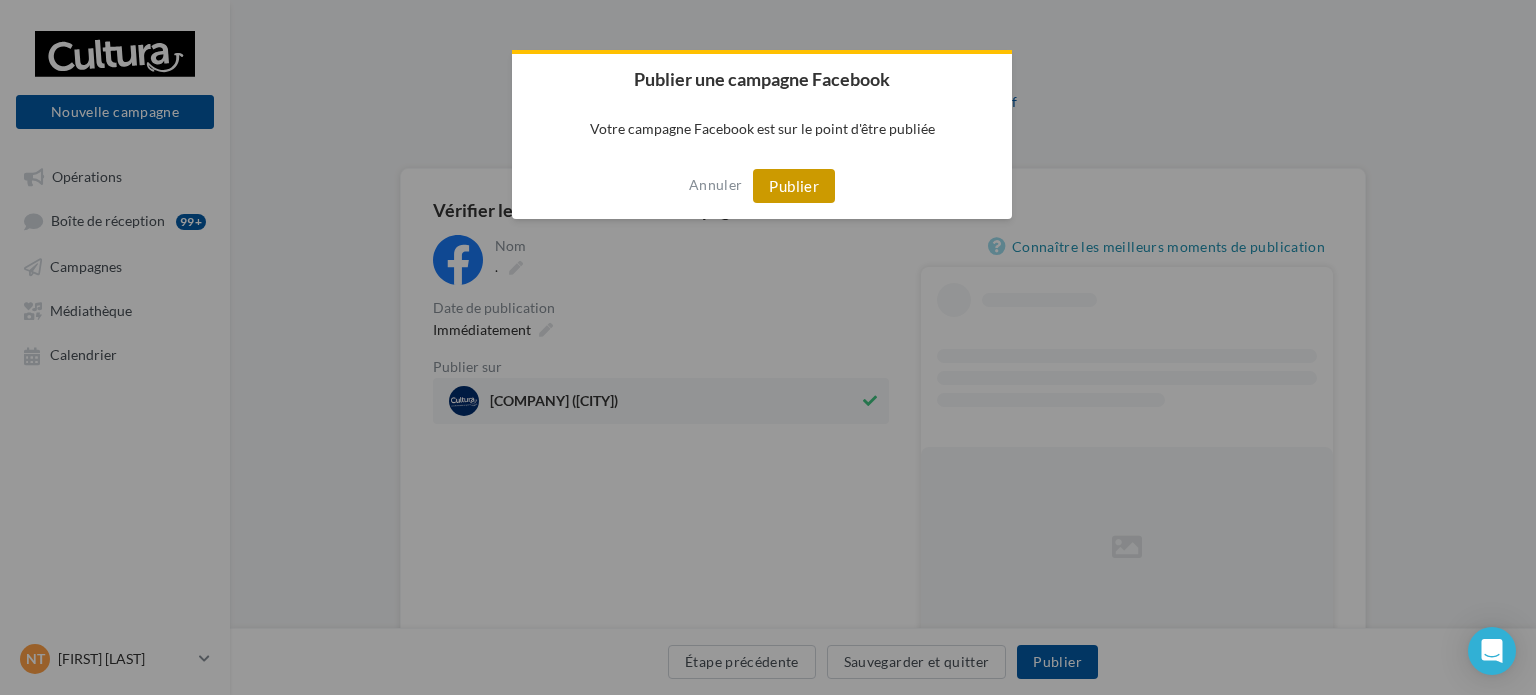 click on "Publier" at bounding box center [794, 186] 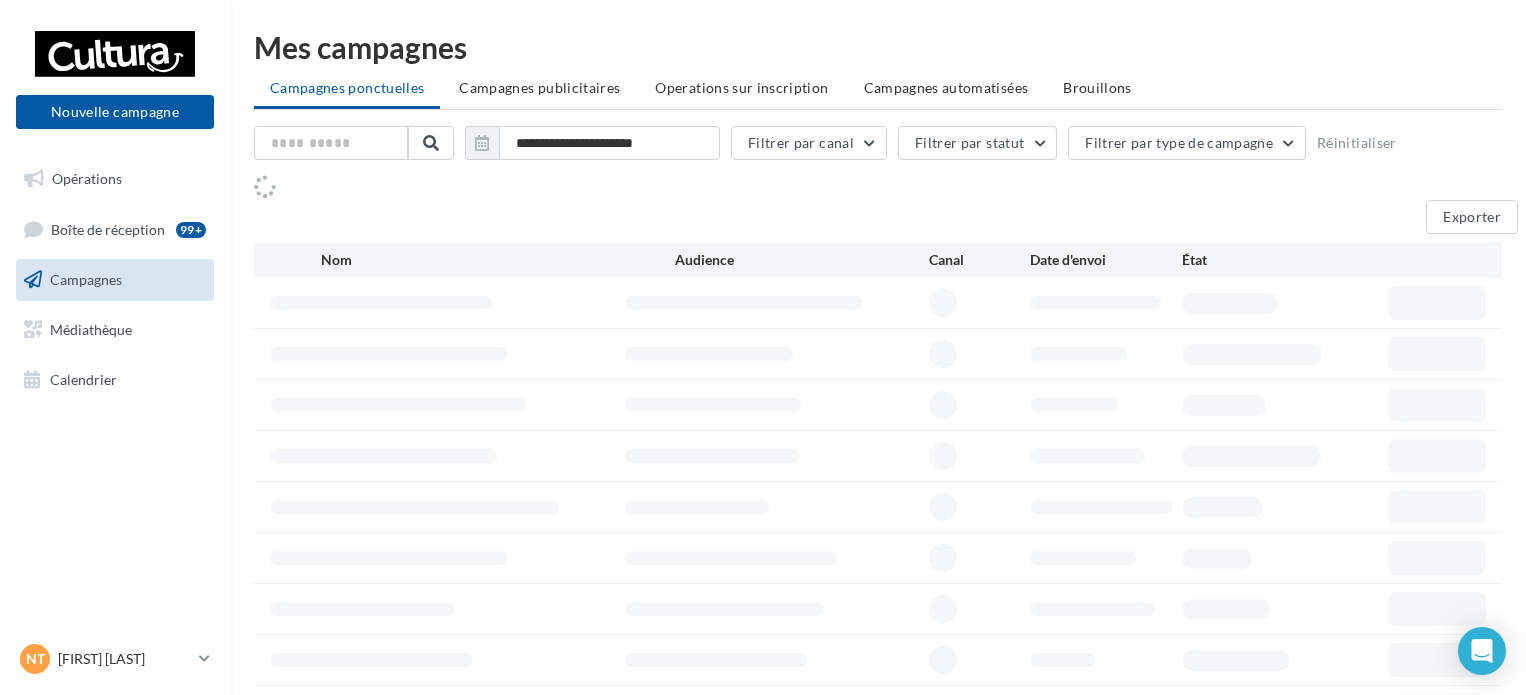 scroll, scrollTop: 0, scrollLeft: 0, axis: both 